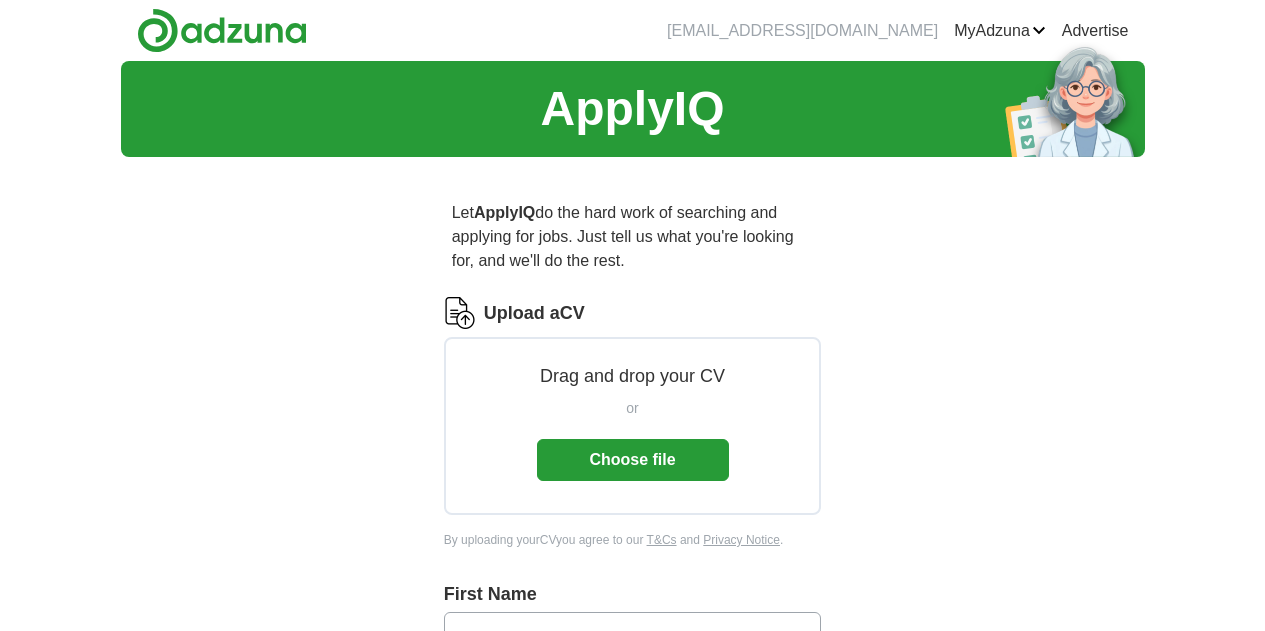 scroll, scrollTop: 0, scrollLeft: 0, axis: both 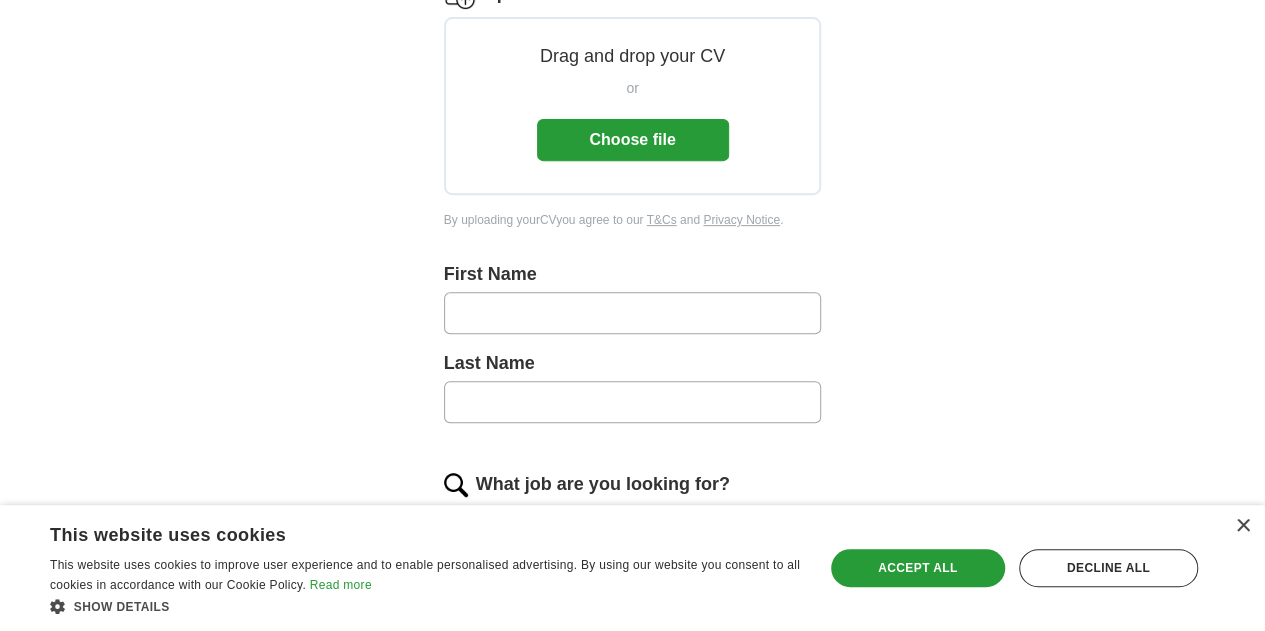 click at bounding box center (633, 313) 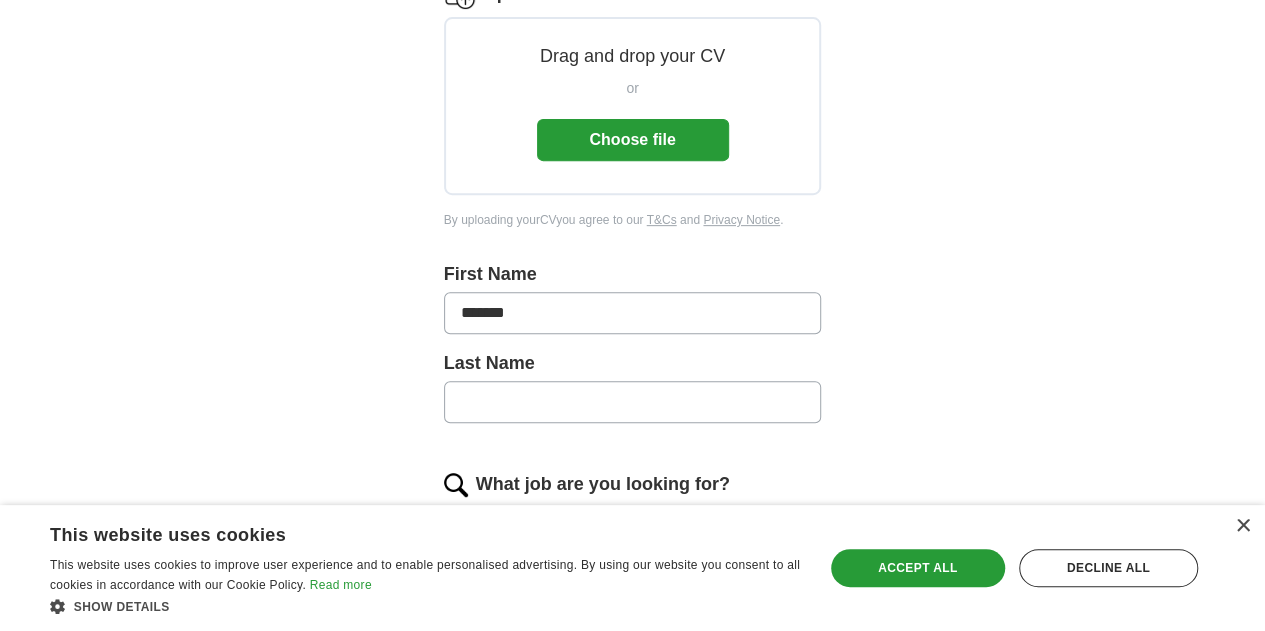 type on "*******" 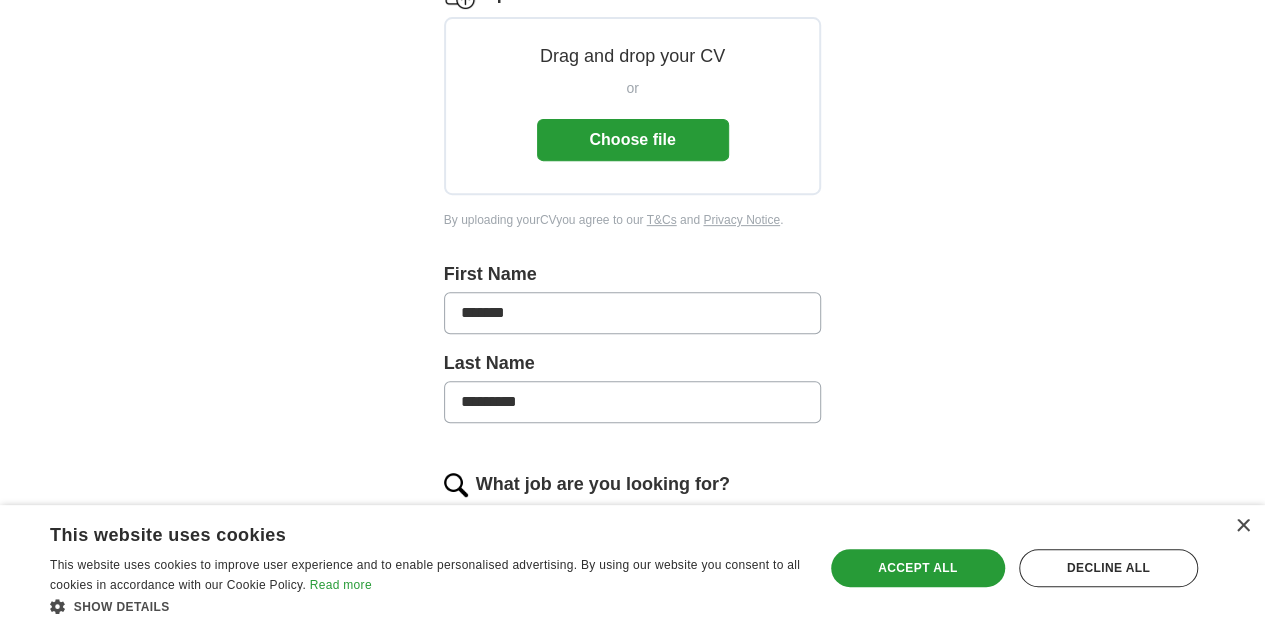 type on "*********" 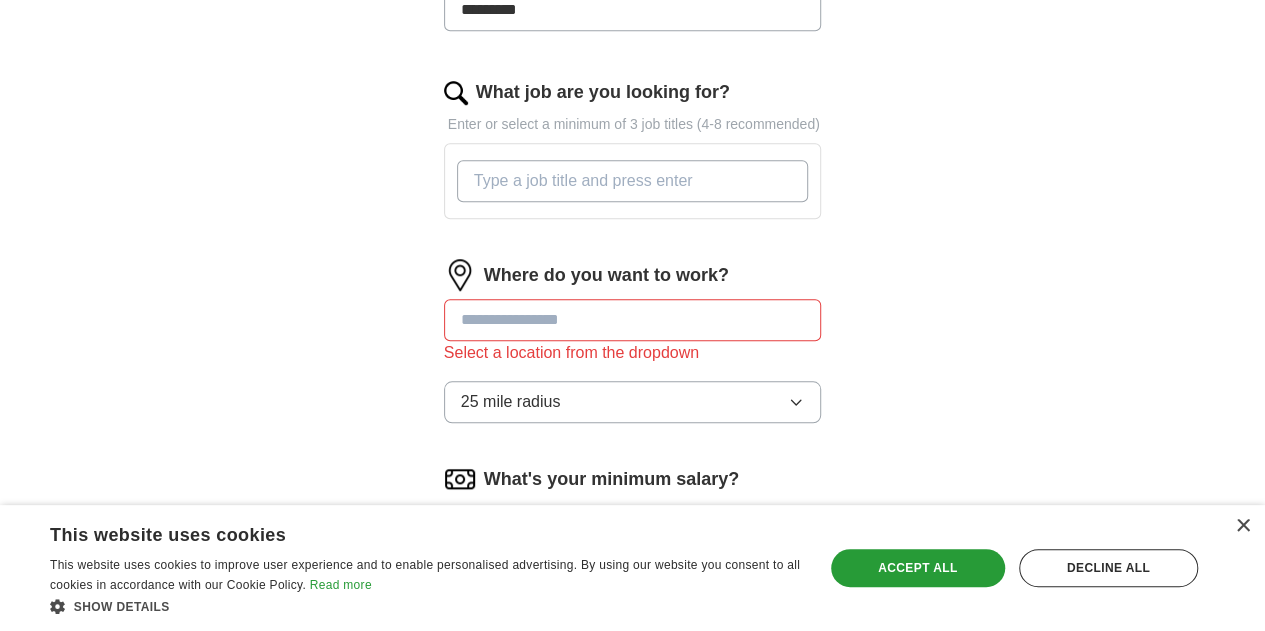 click on "What job are you looking for?" at bounding box center [633, 181] 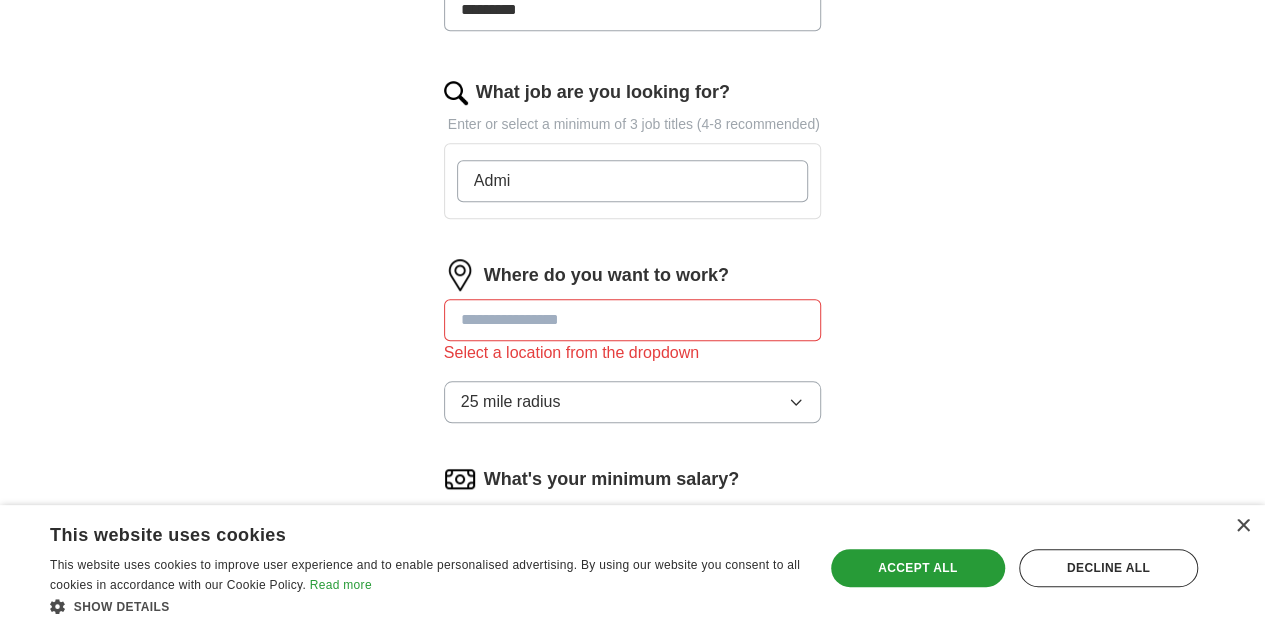click on "Admi" at bounding box center [633, 181] 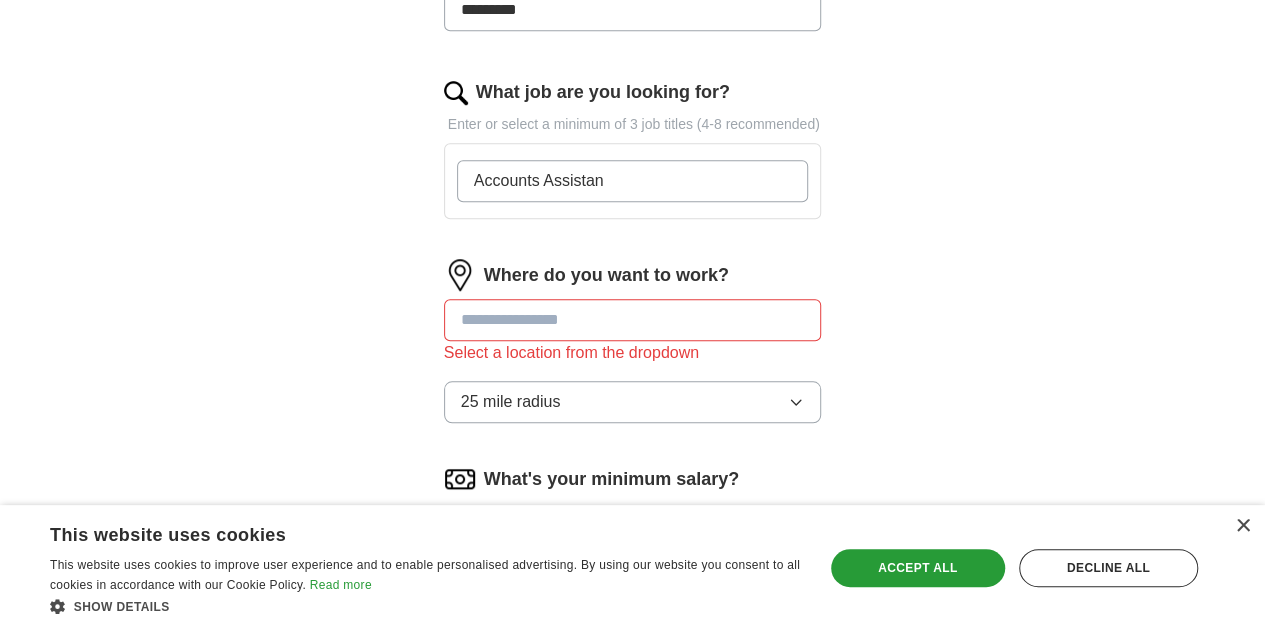 type on "Accounts Assistant" 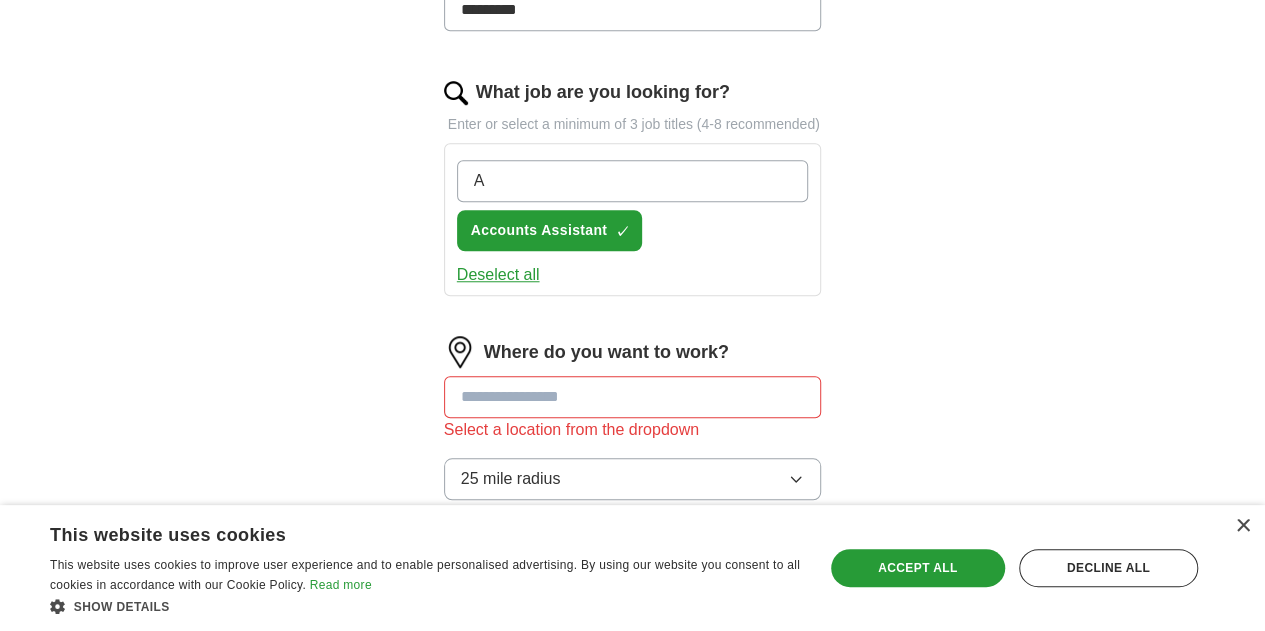 click on "A" at bounding box center [633, 181] 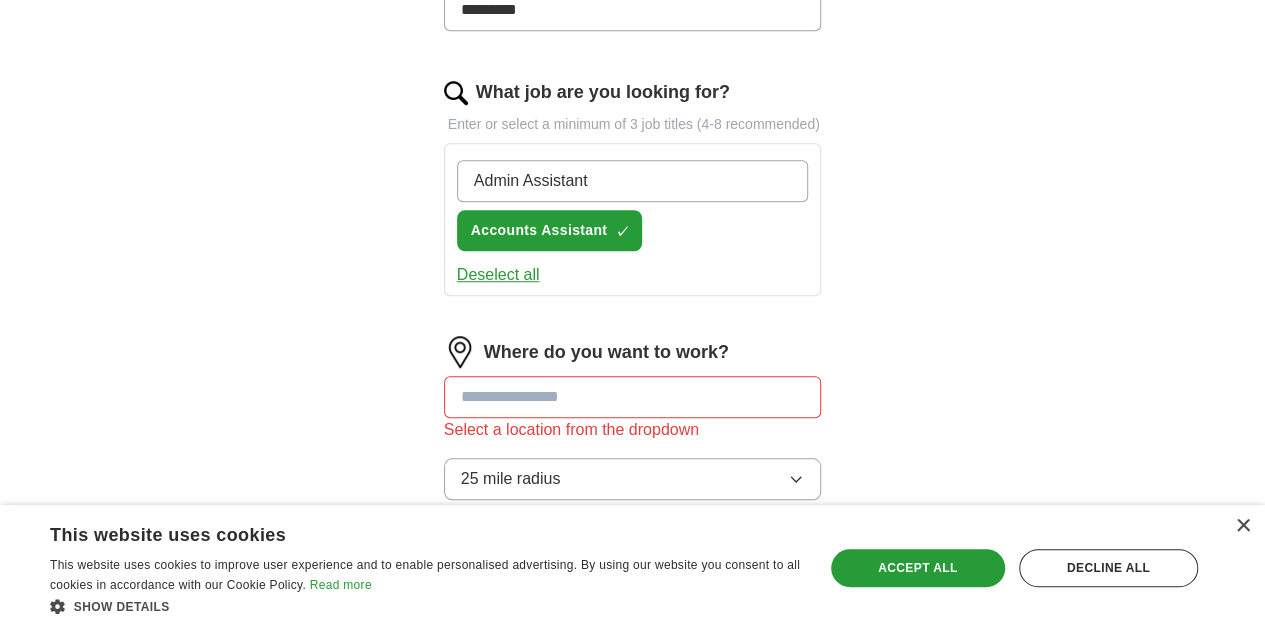 type on "Admin Assistant" 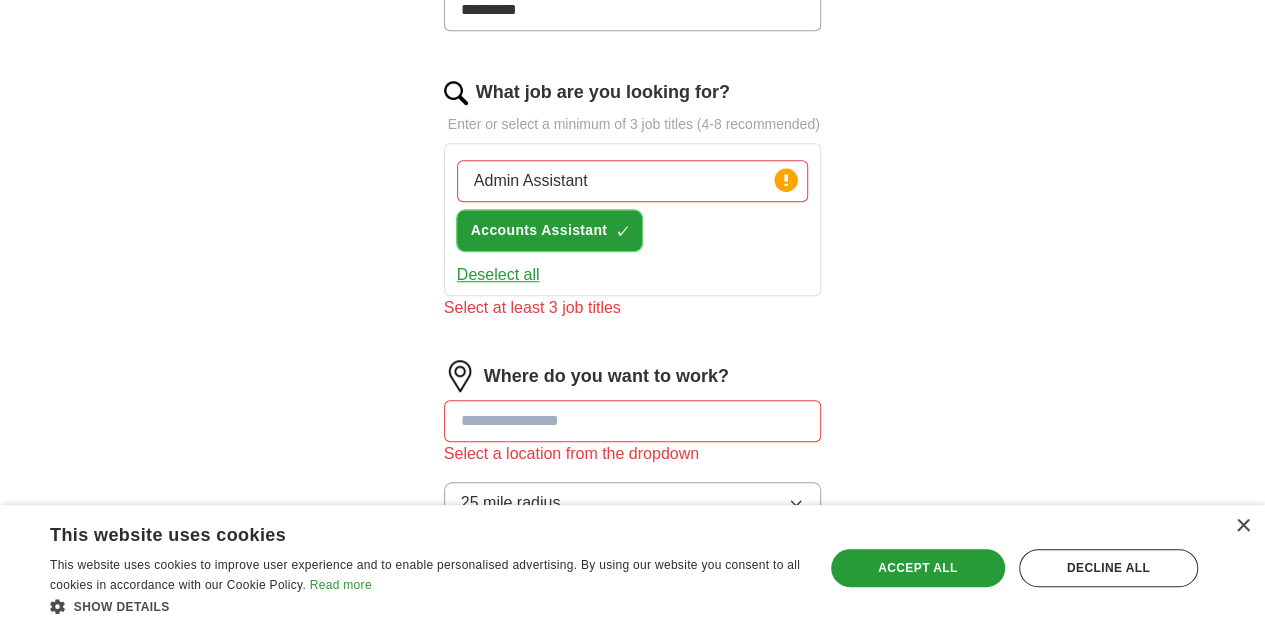 type 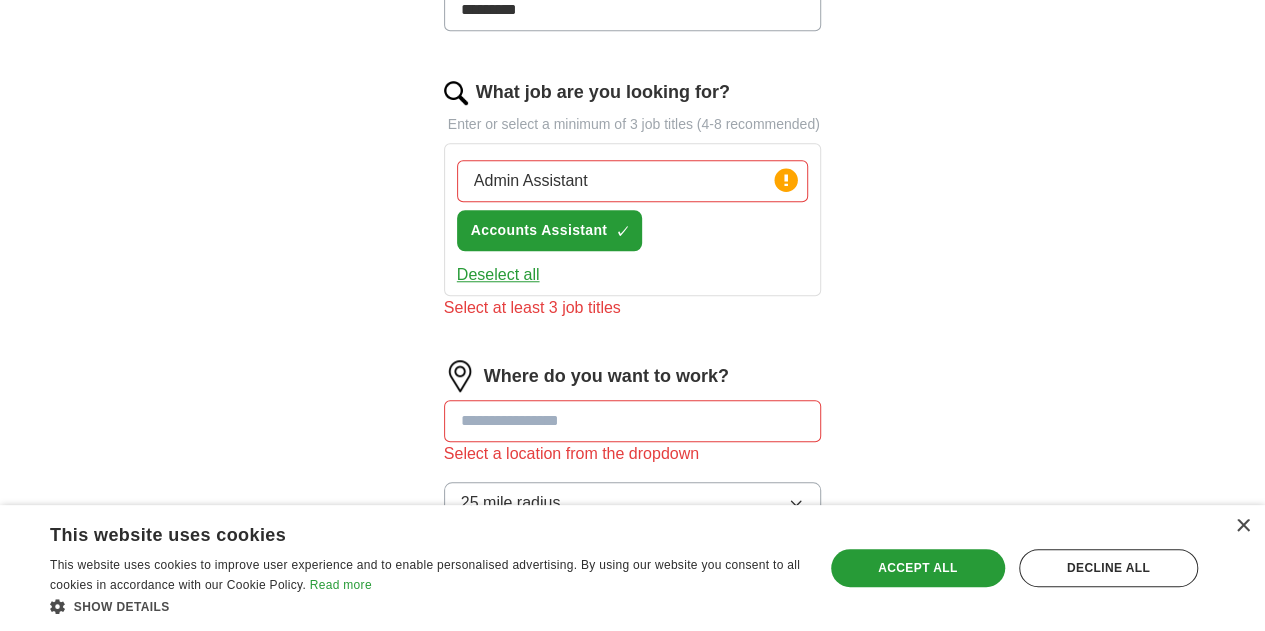 click on "Admin Assistant" at bounding box center [633, 181] 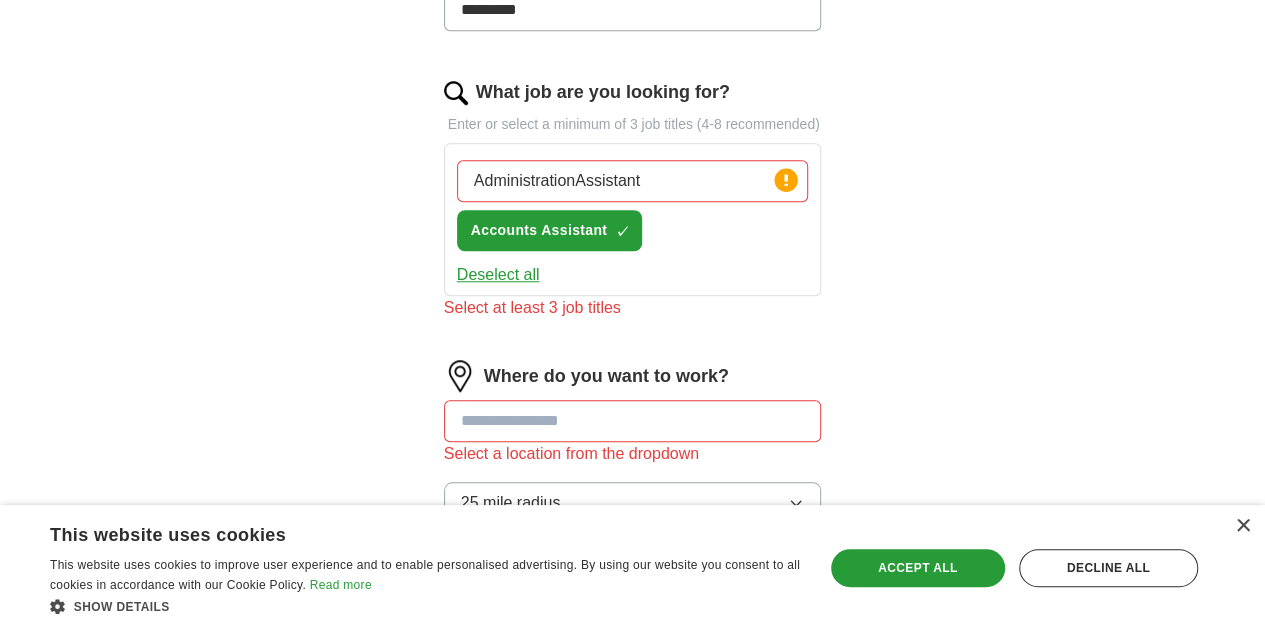 type on "Administration Assistant" 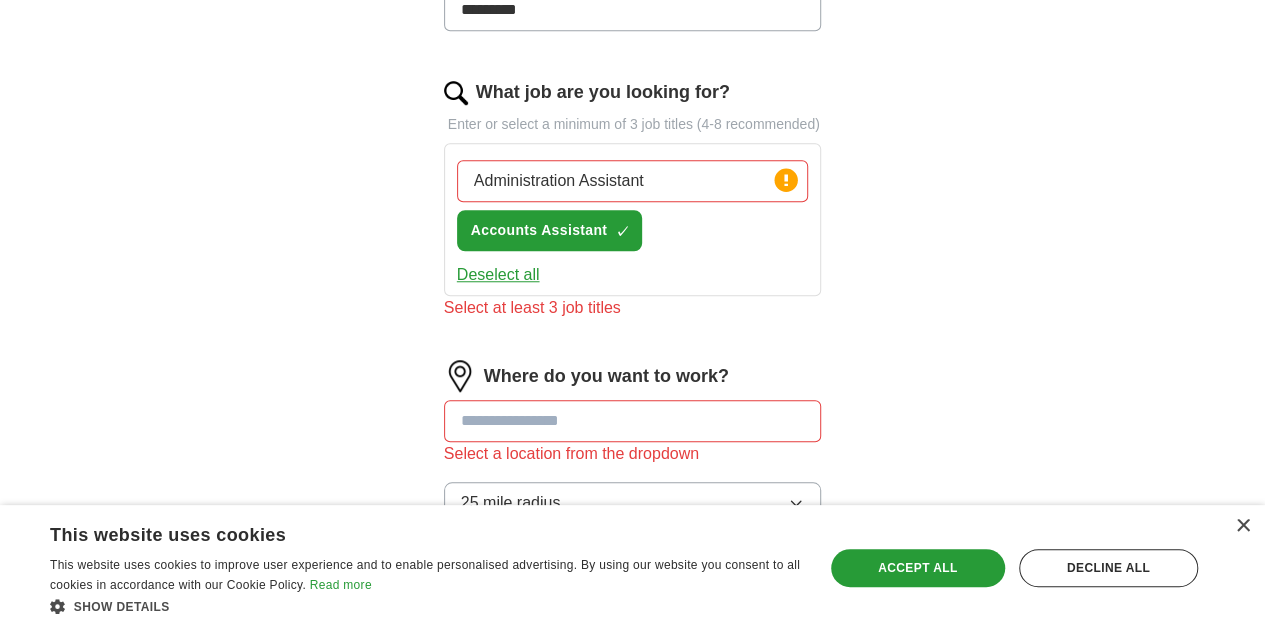 click on "Administration Assistant" at bounding box center [633, 181] 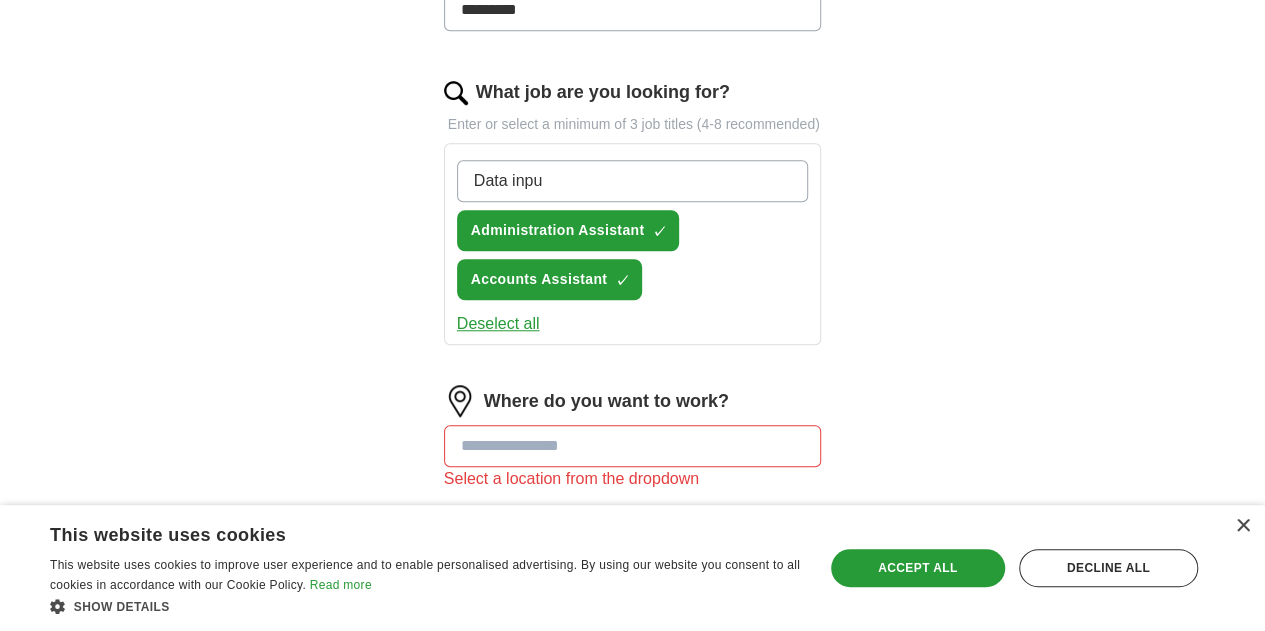 type on "Data input" 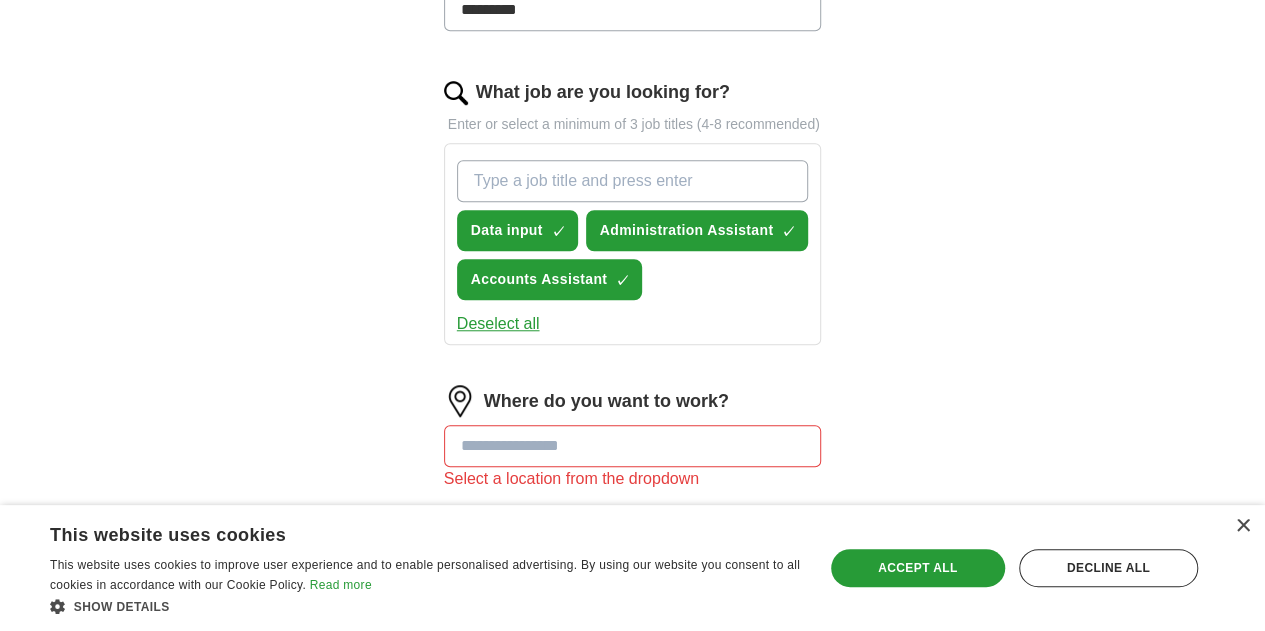 click on "What job are you looking for?" at bounding box center [633, 181] 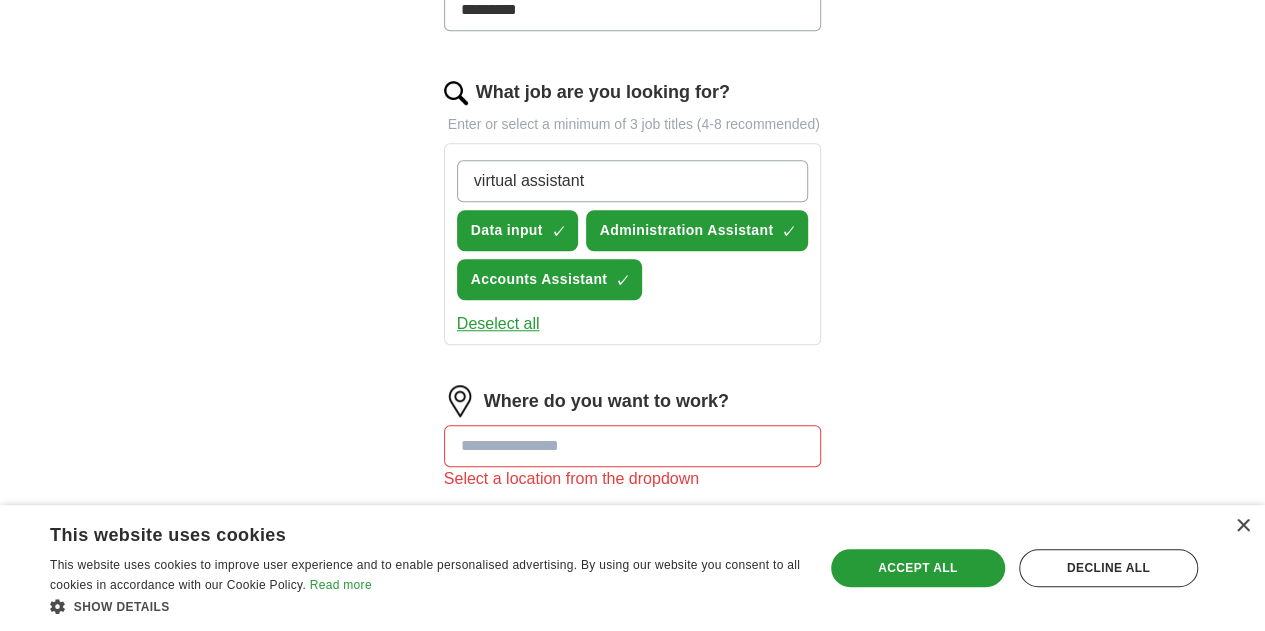 type on "virtual assistant" 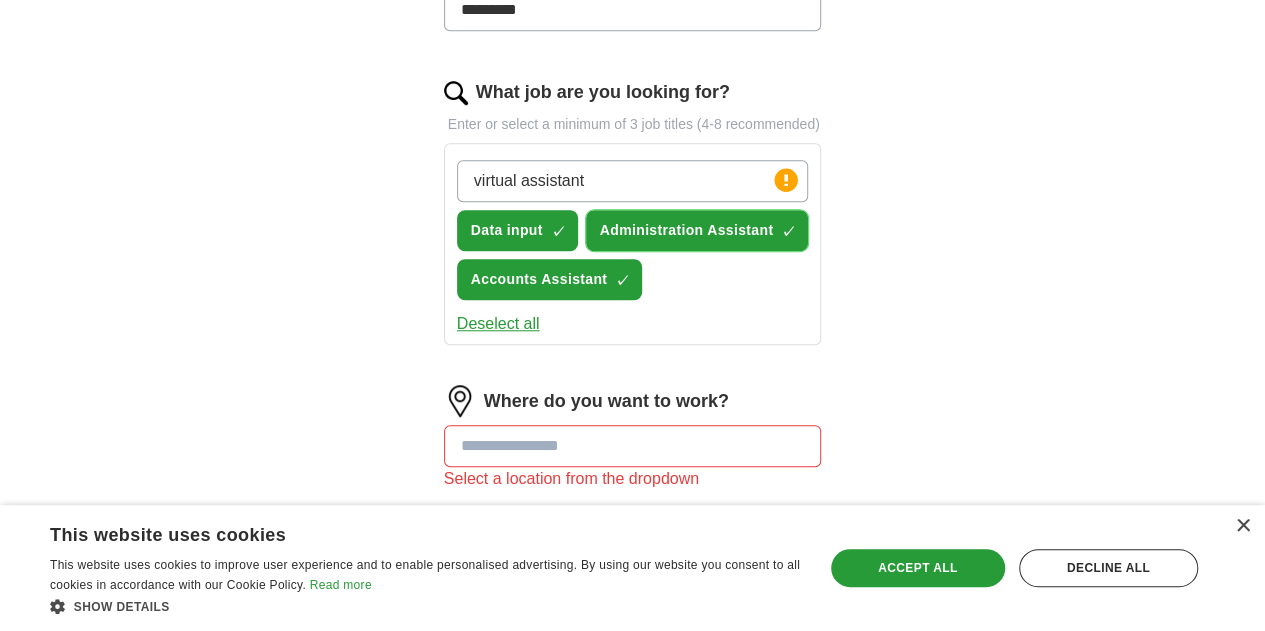 type 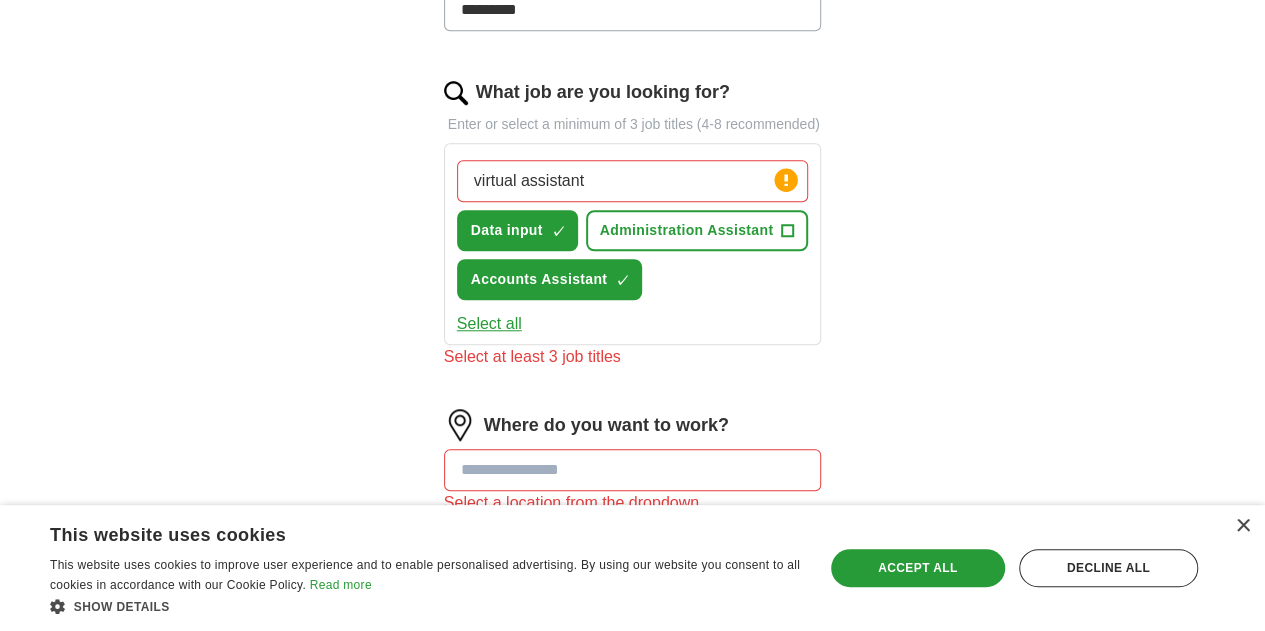 click on "virtual assistant" at bounding box center [633, 181] 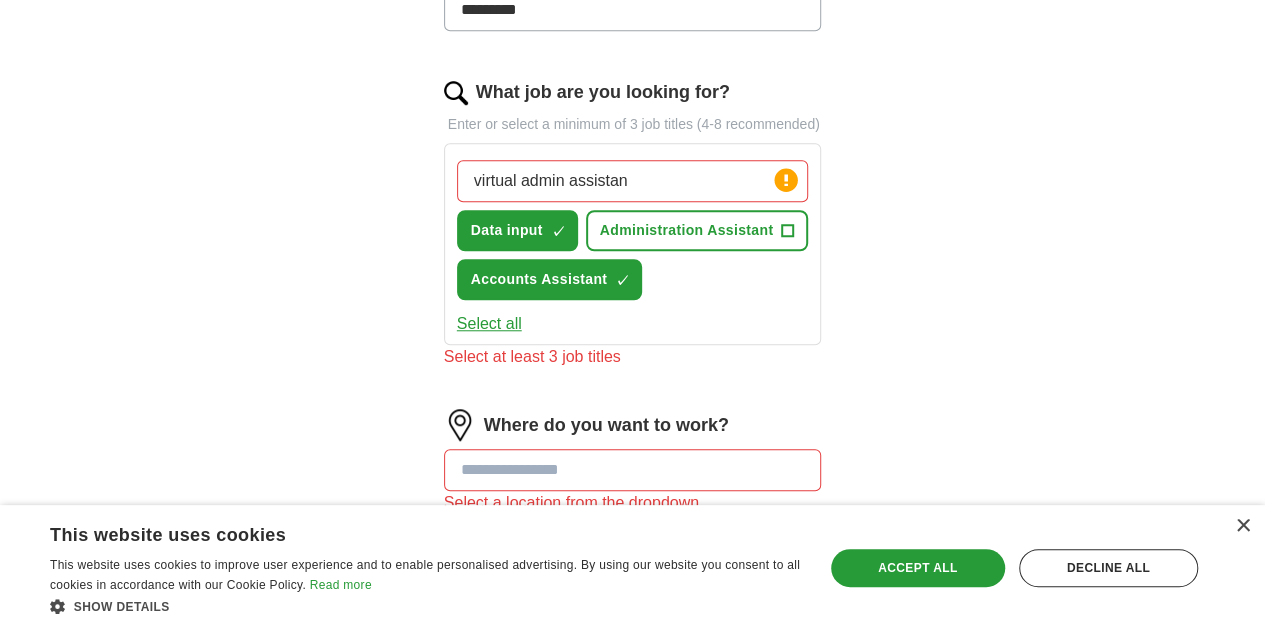 type on "virtual admin assistant" 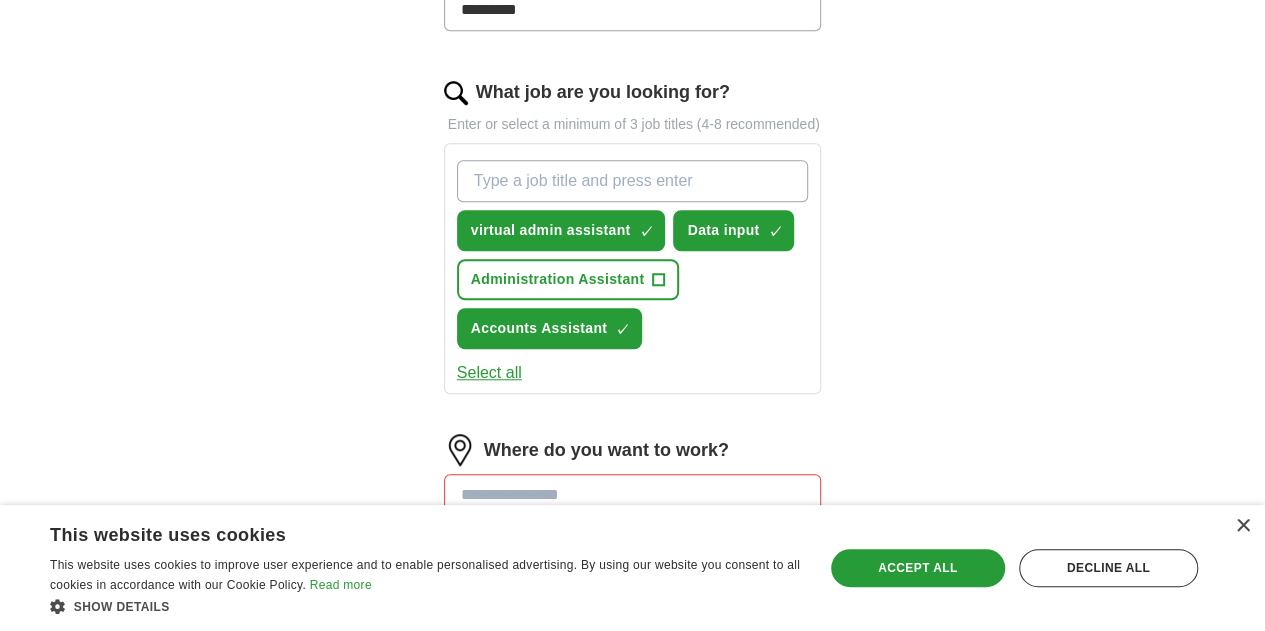 type 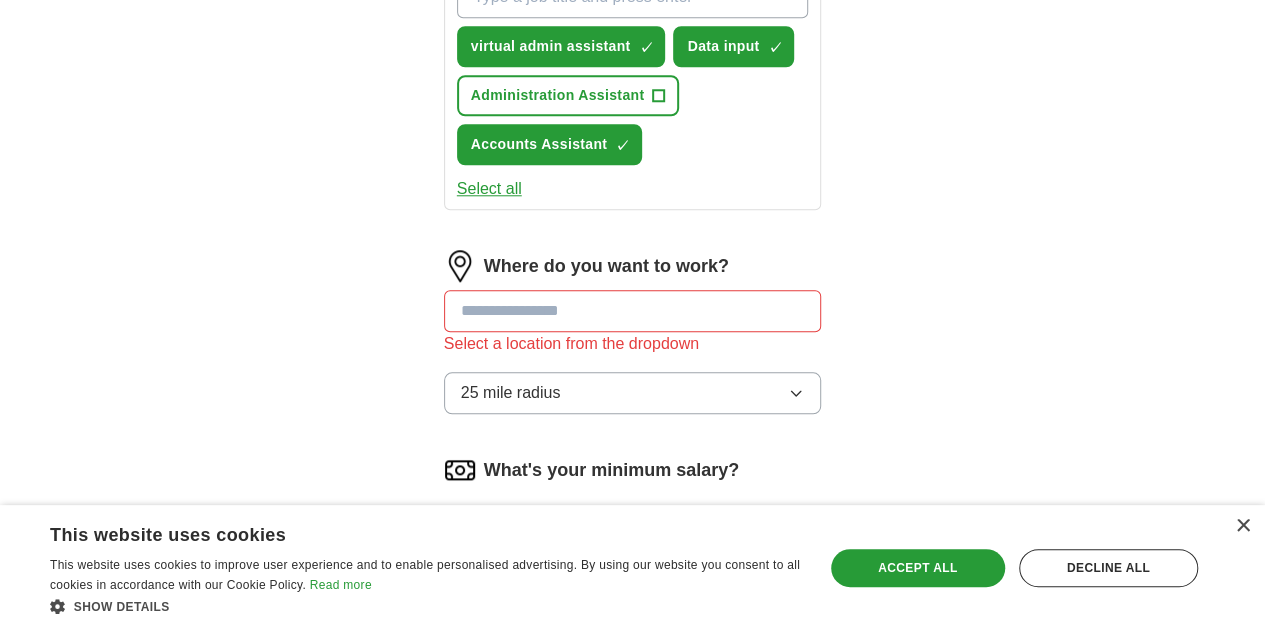 scroll, scrollTop: 912, scrollLeft: 0, axis: vertical 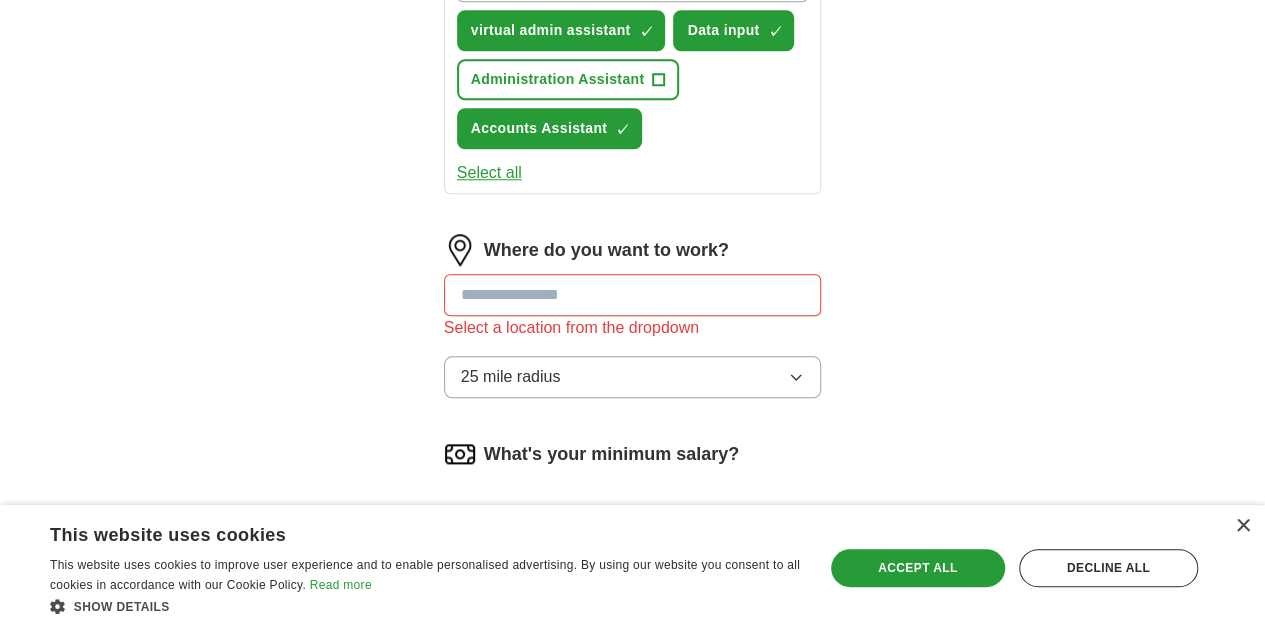 click at bounding box center [633, 295] 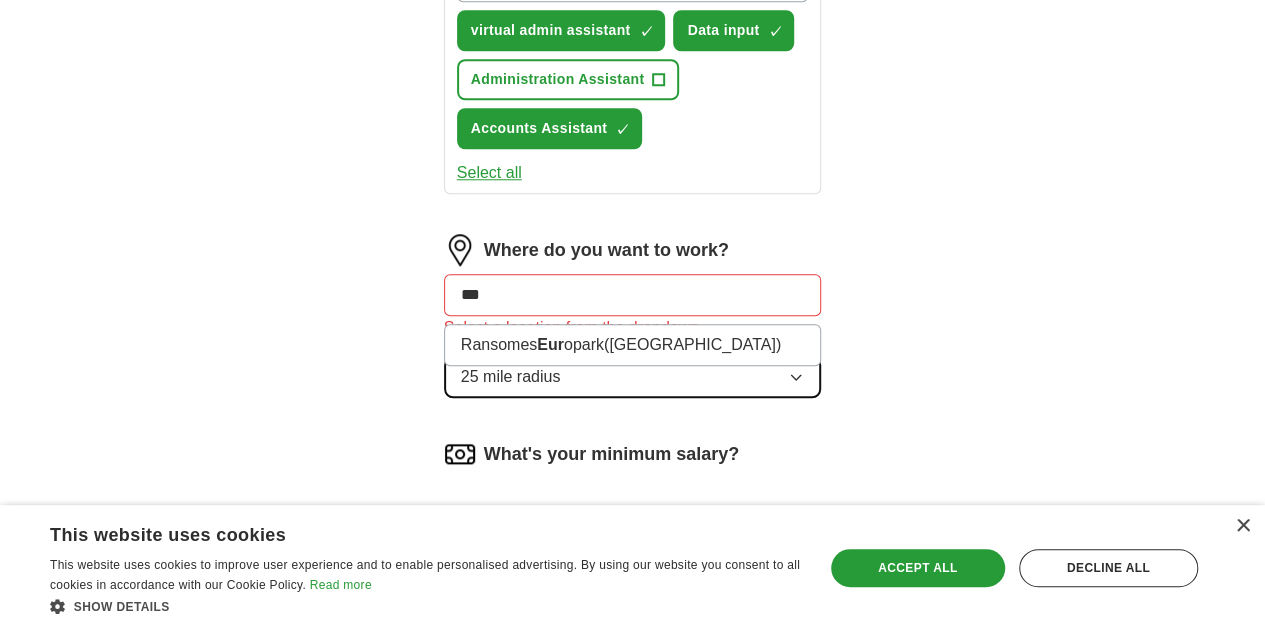 click 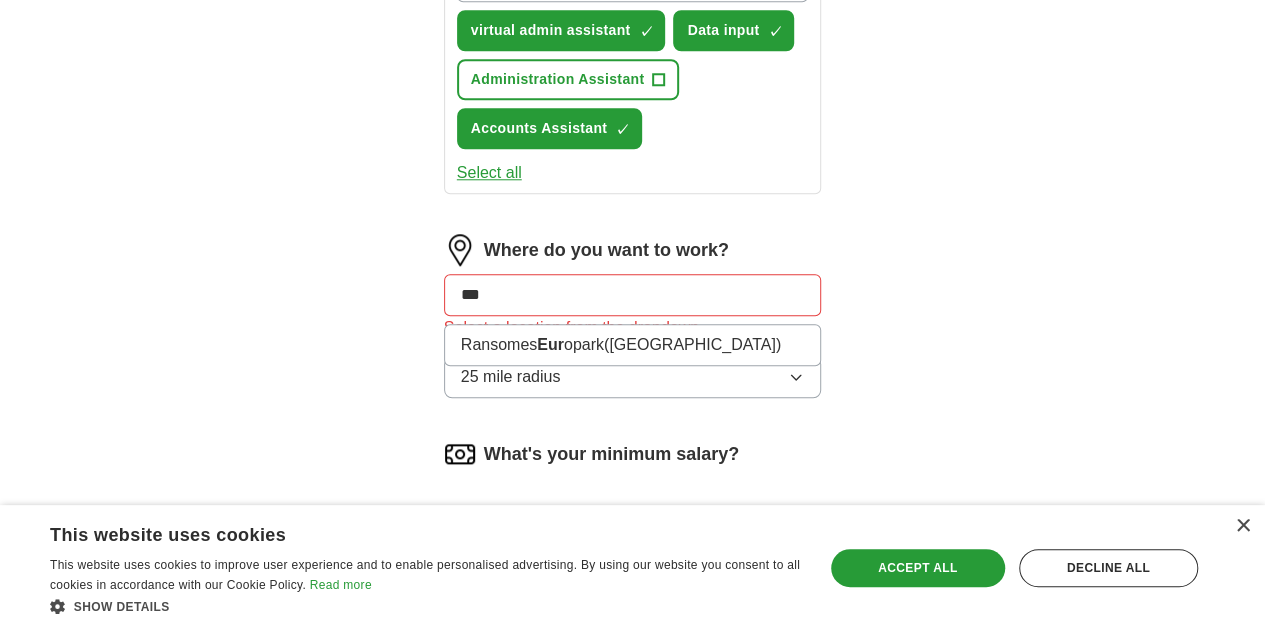 click on "***" at bounding box center [633, 295] 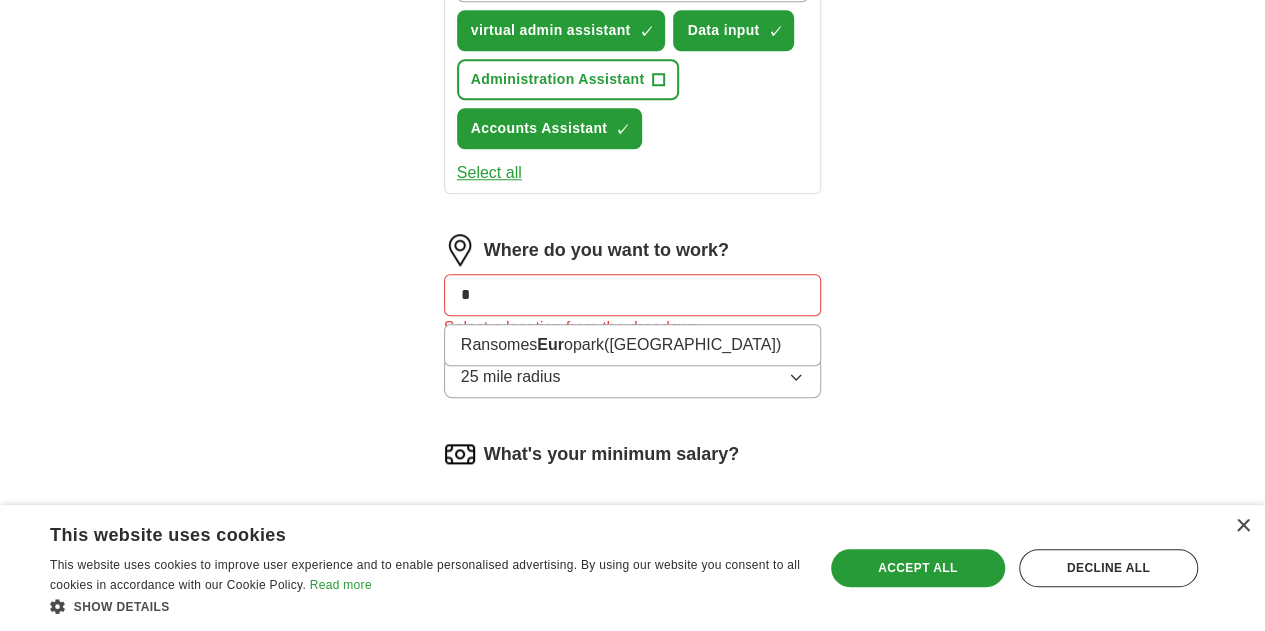 type on "*" 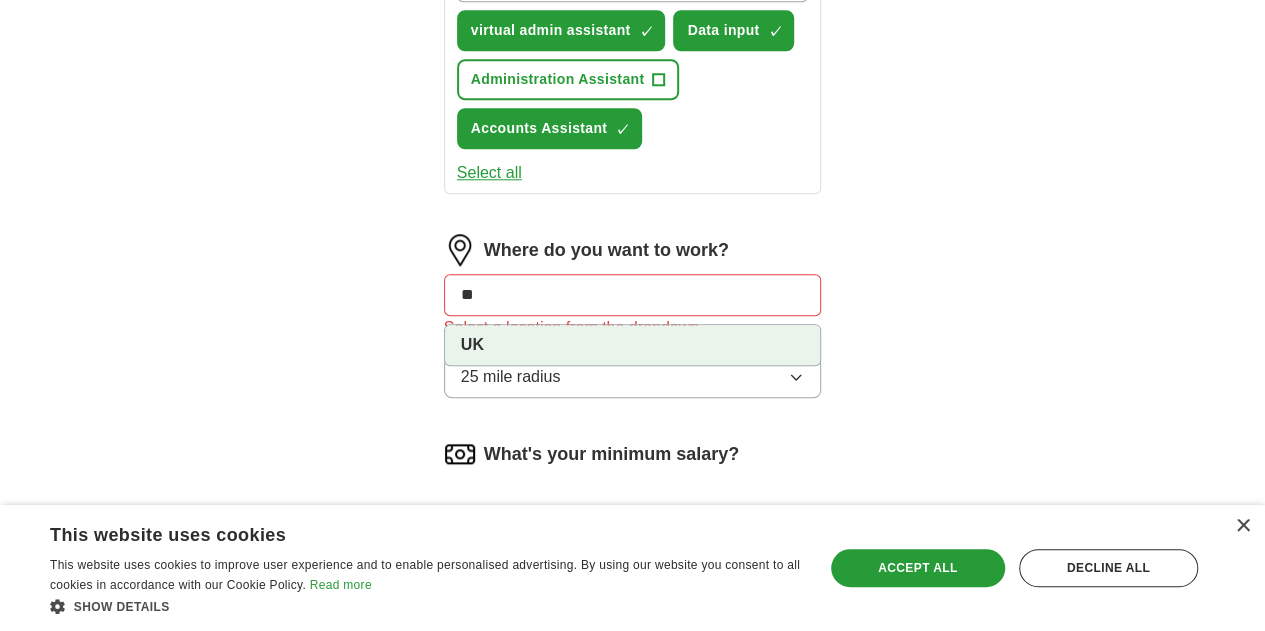 click on "UK" at bounding box center (633, 345) 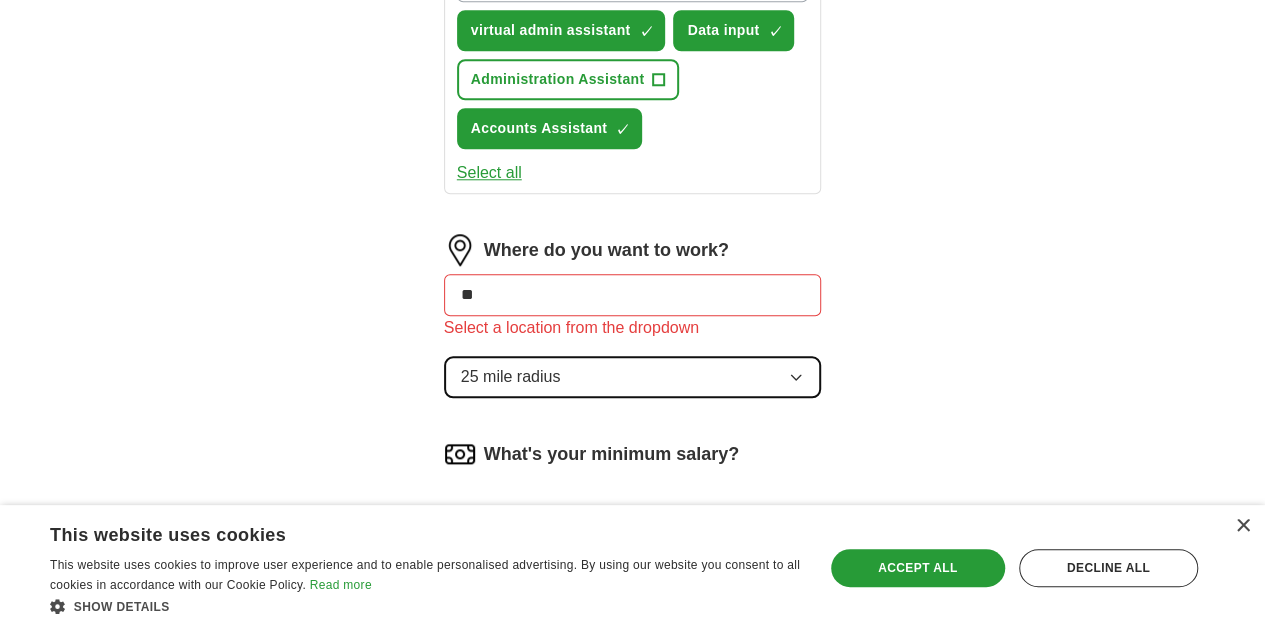 click on "25 mile radius" at bounding box center (633, 377) 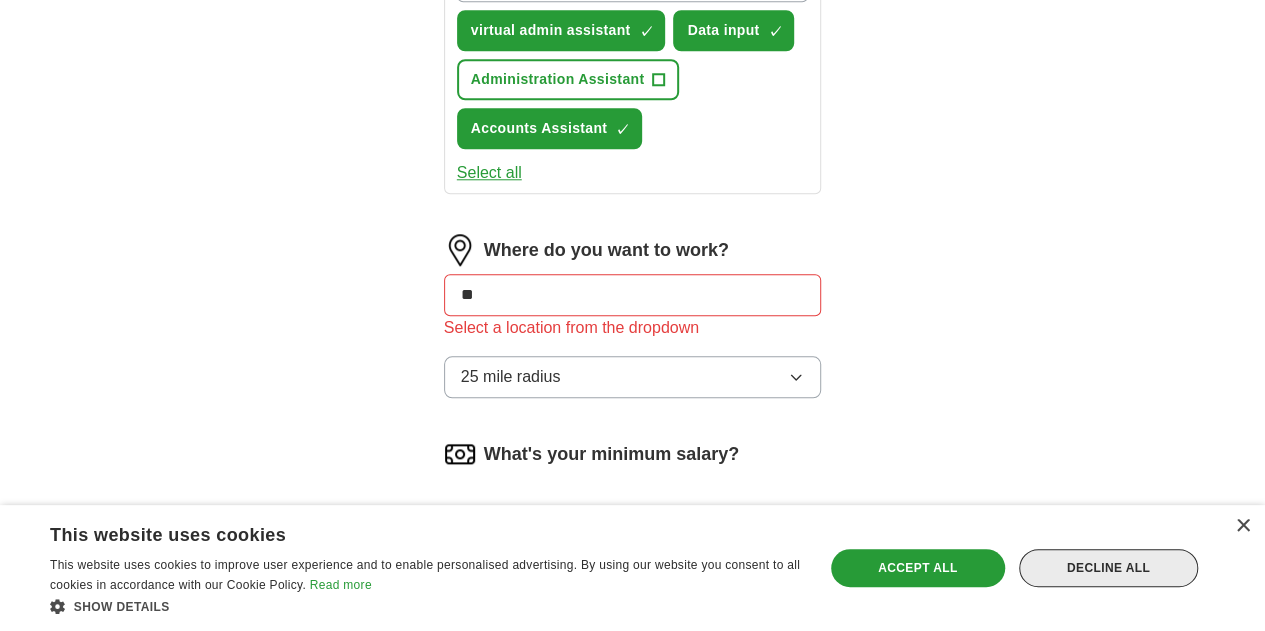 click on "Decline all" at bounding box center (1108, 568) 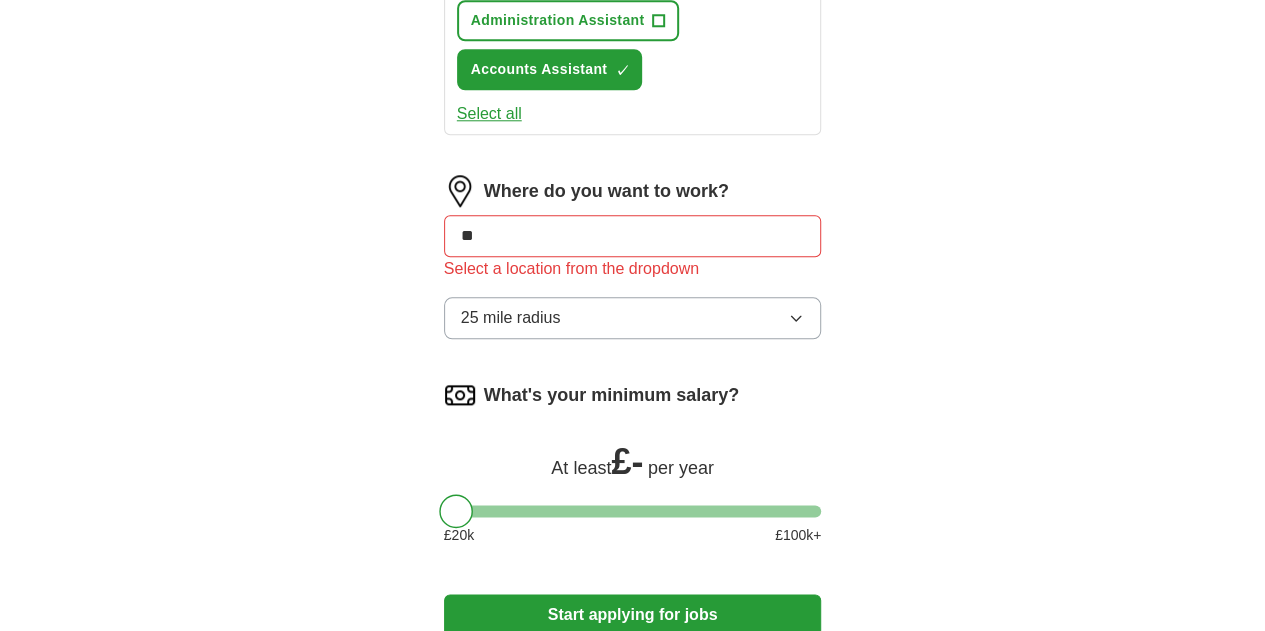 scroll, scrollTop: 1015, scrollLeft: 0, axis: vertical 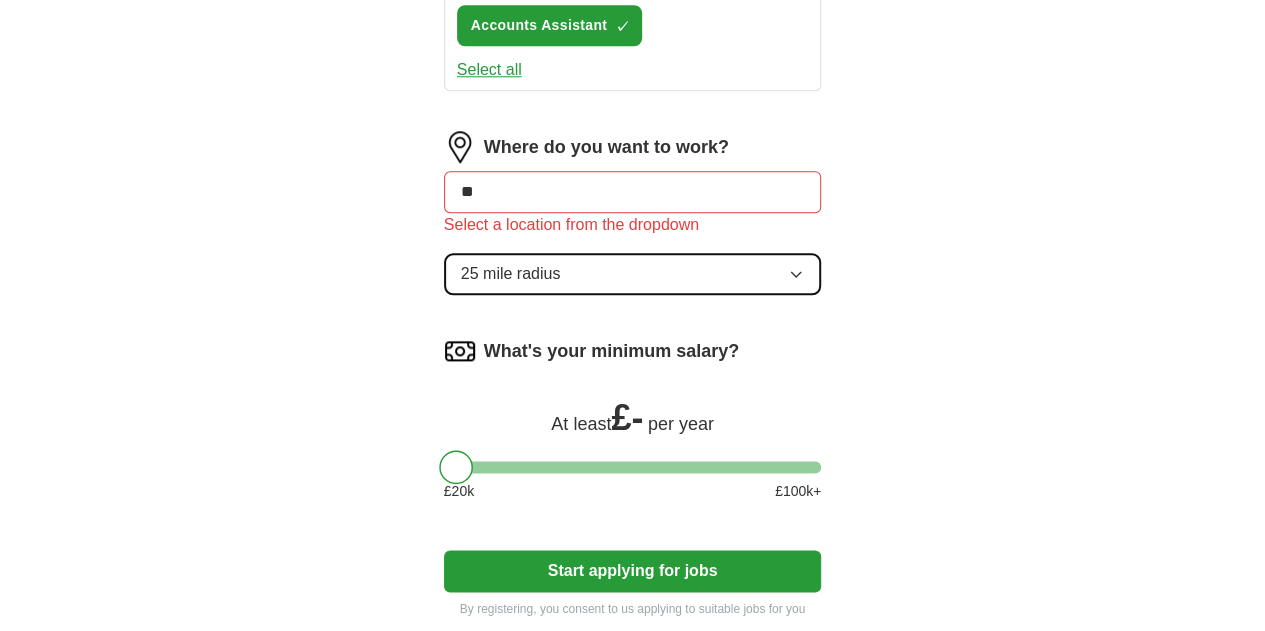 click on "25 mile radius" at bounding box center (633, 274) 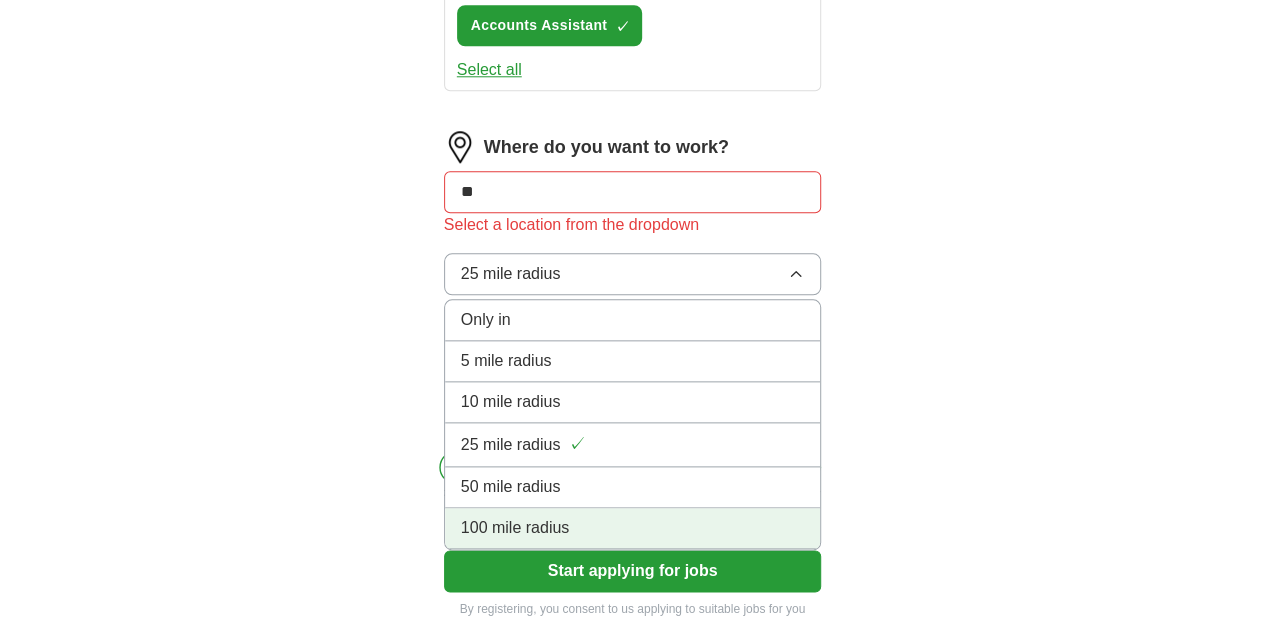 click on "100 mile radius" at bounding box center [633, 528] 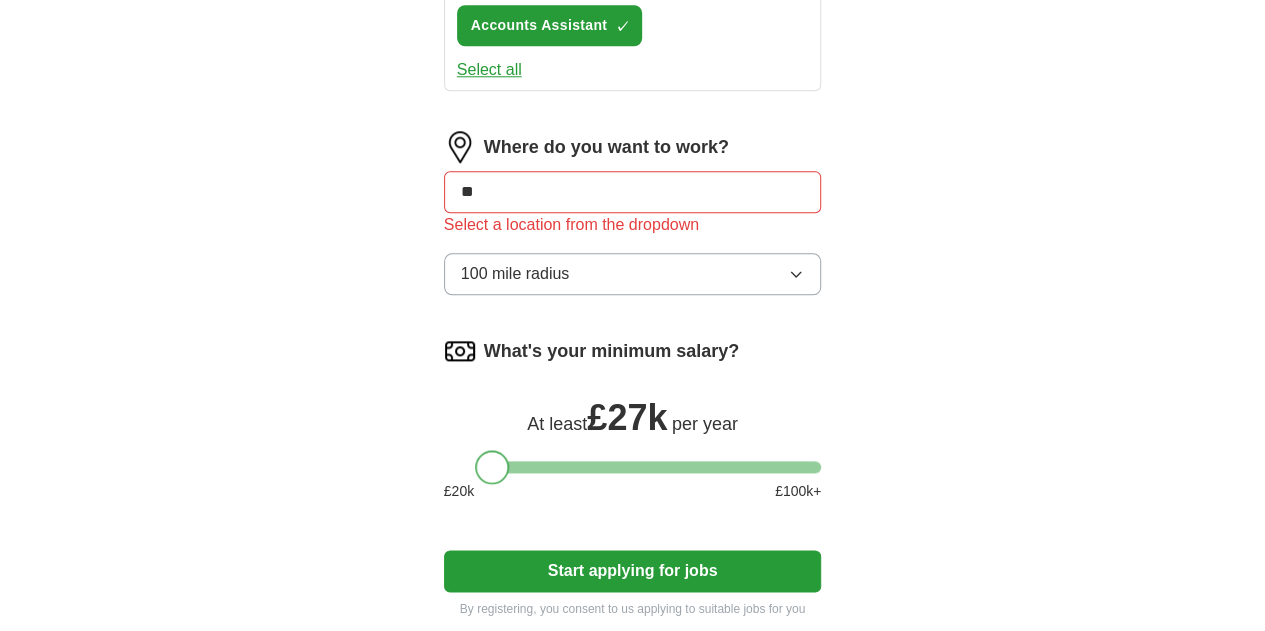 click at bounding box center [633, 467] 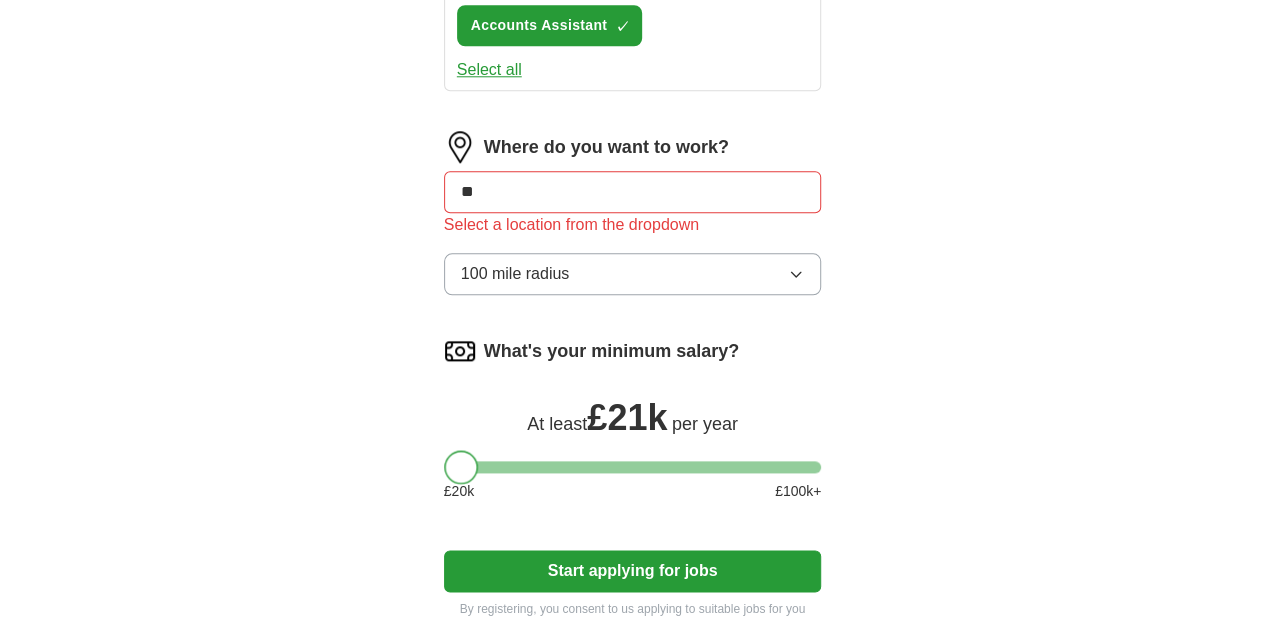 click at bounding box center [633, 467] 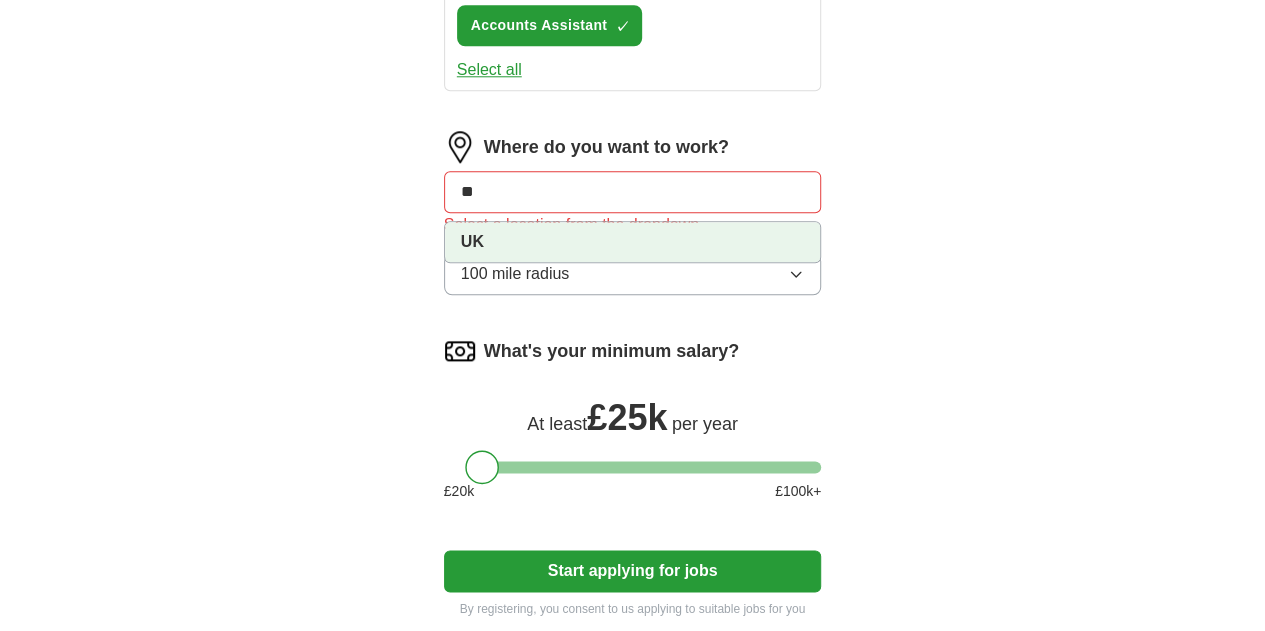 click on "**" at bounding box center (633, 192) 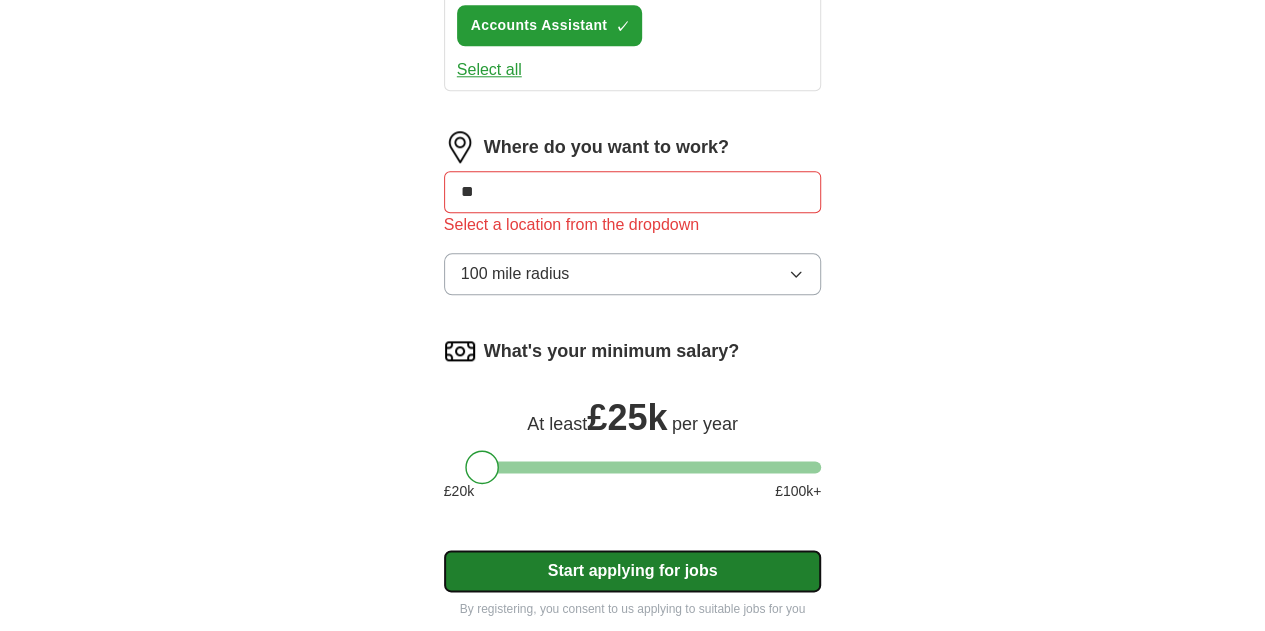 click on "Start applying for jobs" at bounding box center (633, 571) 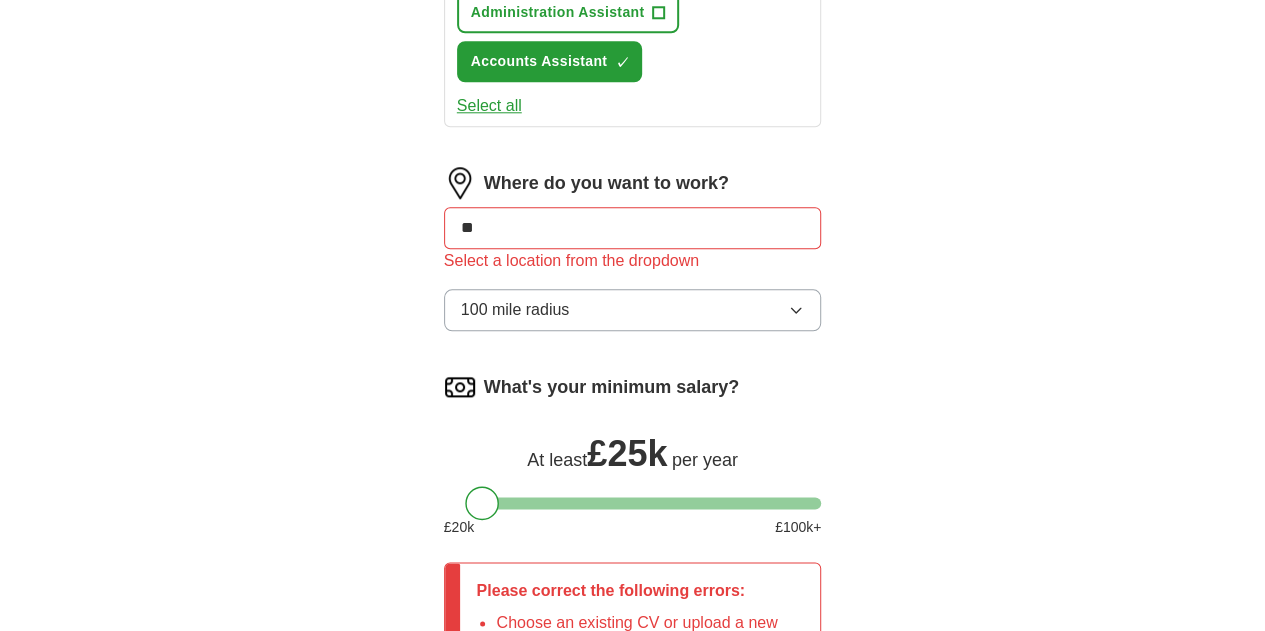 scroll, scrollTop: 959, scrollLeft: 0, axis: vertical 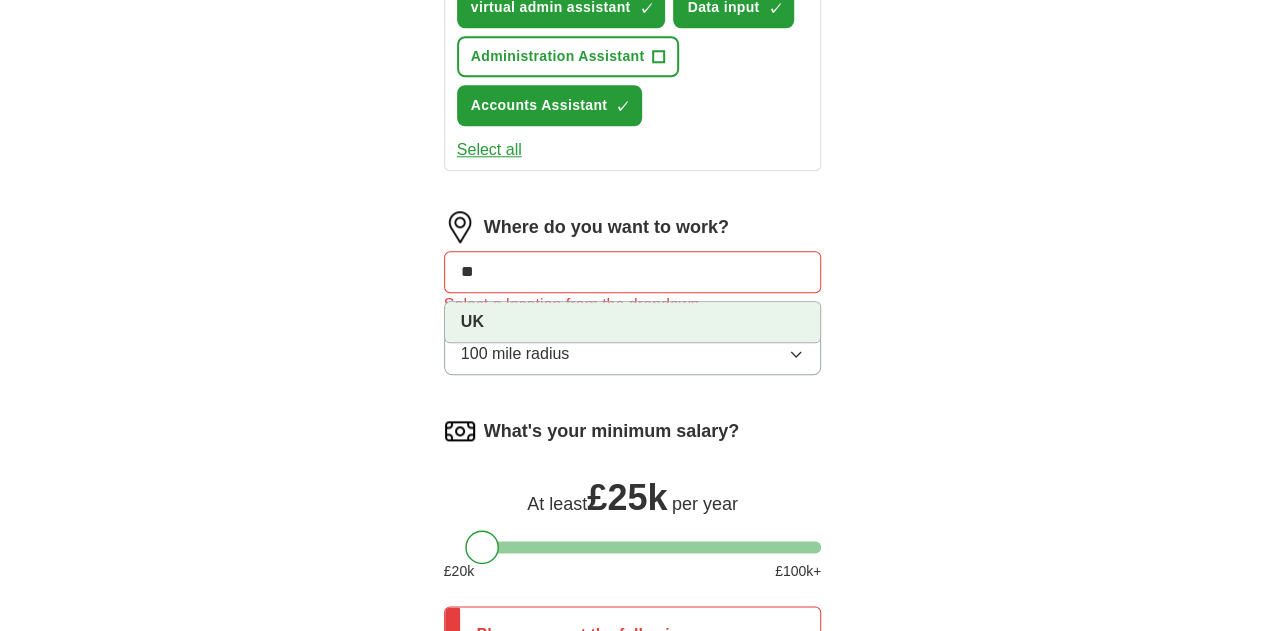 click on "**" at bounding box center (633, 272) 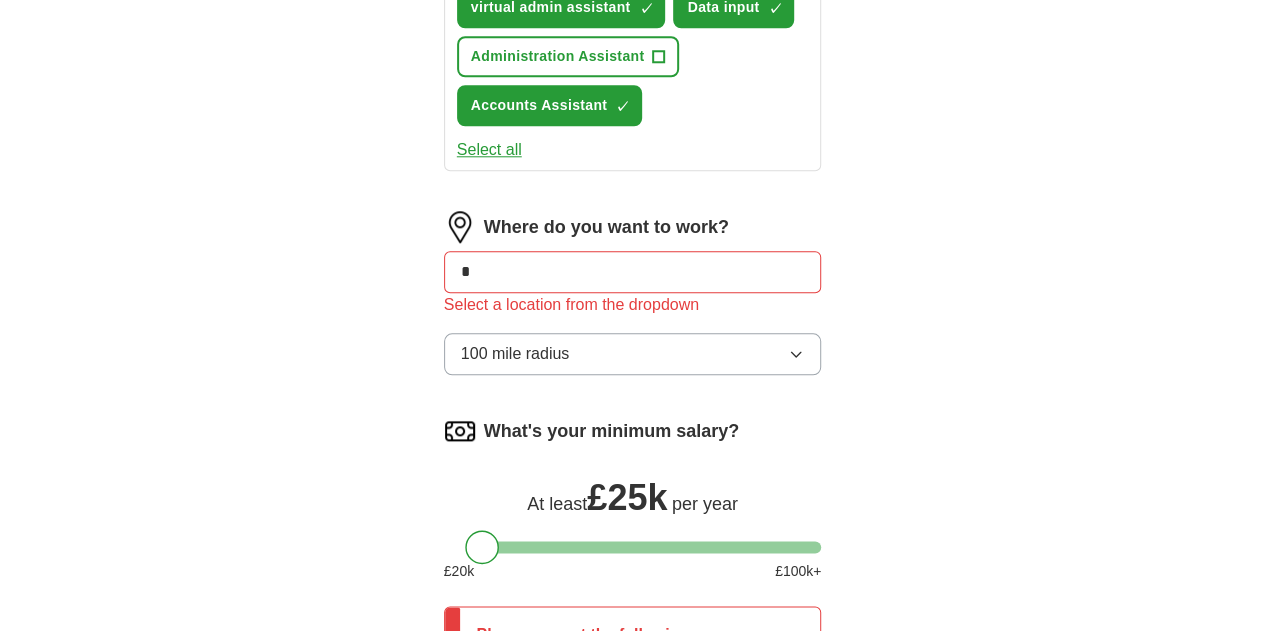 click on "*" at bounding box center (633, 272) 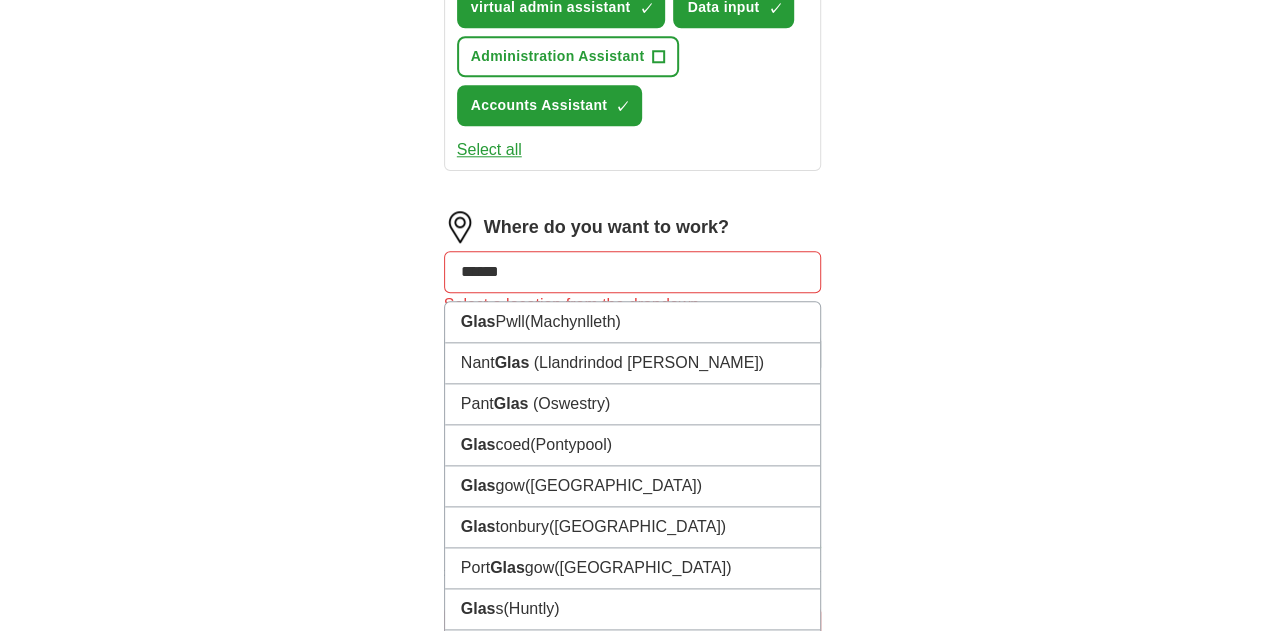 type on "*******" 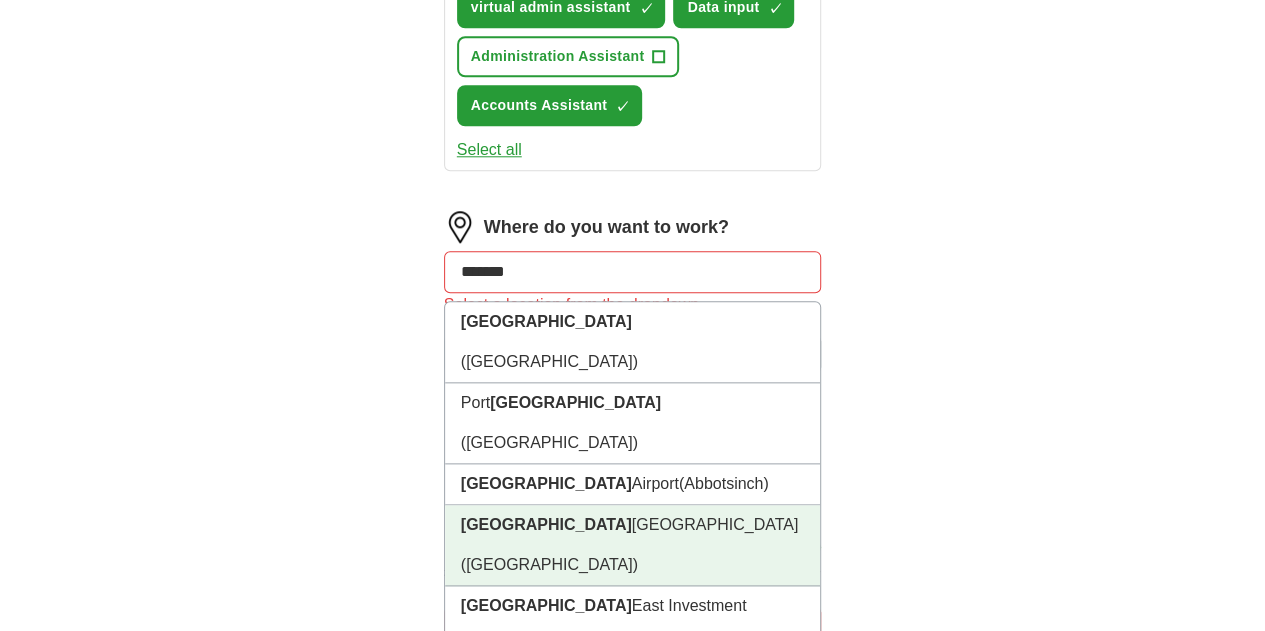 click on "[GEOGRAPHIC_DATA]  ([GEOGRAPHIC_DATA])" at bounding box center [633, 545] 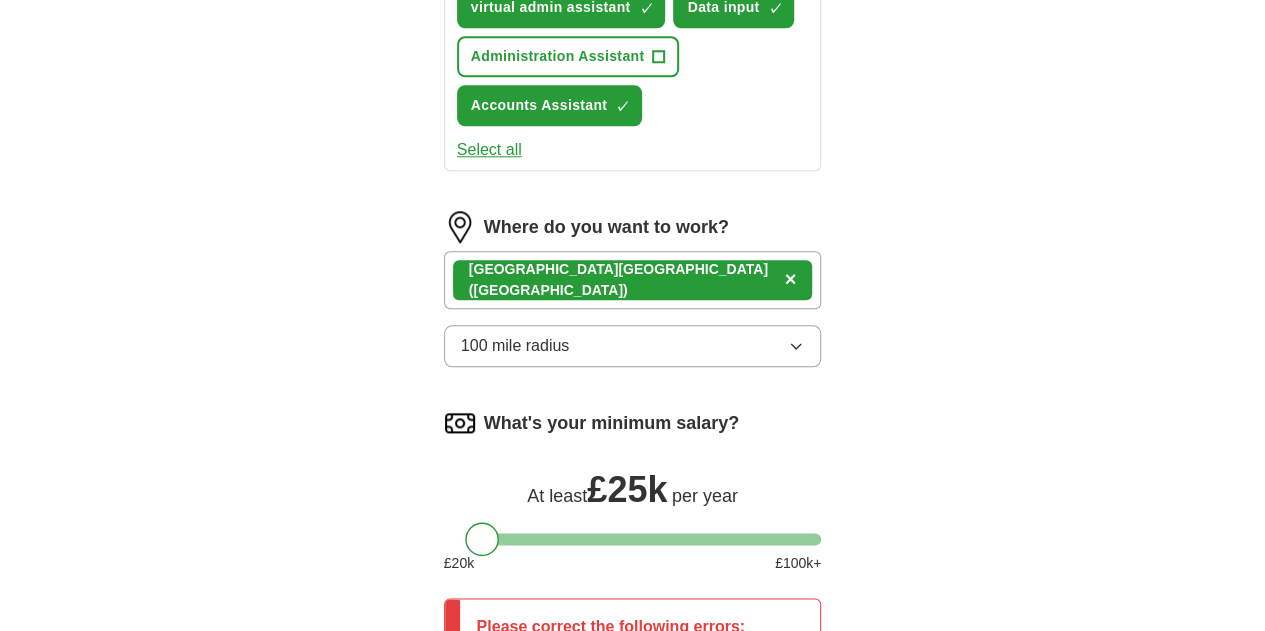 click on "ApplyIQ Let  ApplyIQ  do the hard work of searching and applying for jobs. Just tell us what you're looking for, and we'll do the rest. Upload a  CV Drag and drop your CV or Choose file By uploading your  CV  you agree to our   T&Cs   and   Privacy Notice . Choose an existing CV or upload a new one First Name ******* Last Name ********* What job are you looking for? Enter or select a minimum of 3 job titles (4-8 recommended) virtual admin assistant ✓ × Data input ✓ × Administration Assistant + Accounts Assistant ✓ × Select all Where do you want to work? [GEOGRAPHIC_DATA]  ([GEOGRAPHIC_DATA]) × 100 mile radius What's your minimum salary? At least  £ 25k   per year £ 20 k £ 100 k+ Please correct the following errors: Choose an existing CV or upload a new one Start applying for jobs By registering, you consent to us applying to suitable jobs for you" at bounding box center (633, -29) 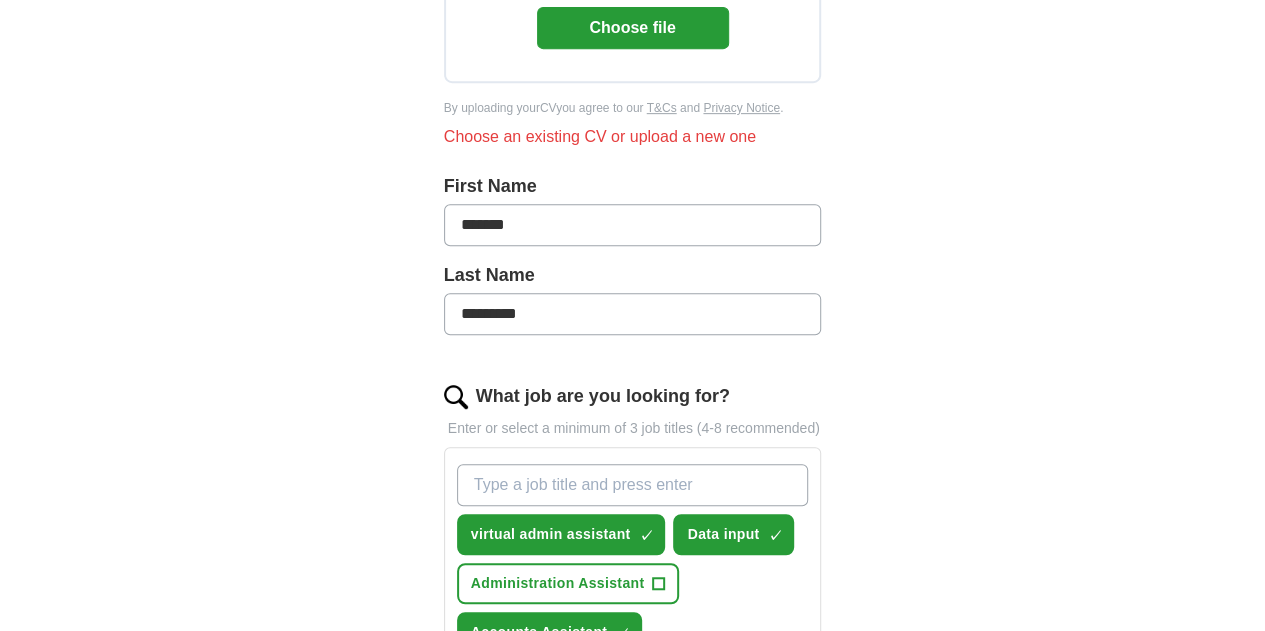 scroll, scrollTop: 279, scrollLeft: 0, axis: vertical 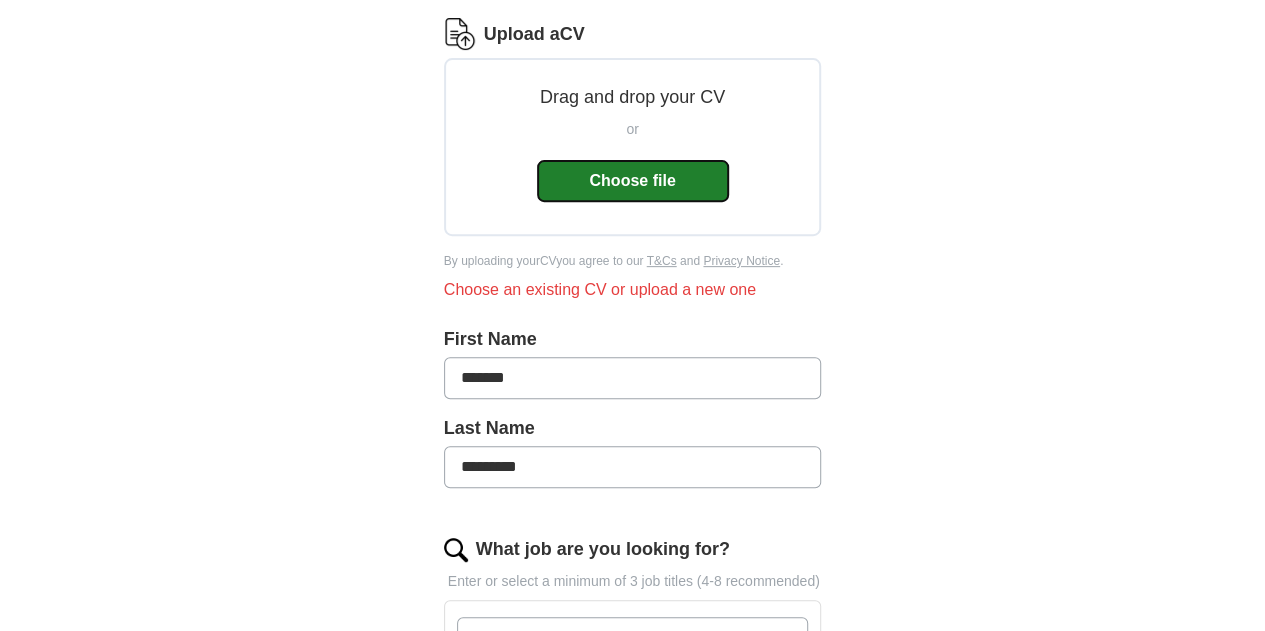 click on "Choose file" at bounding box center [633, 181] 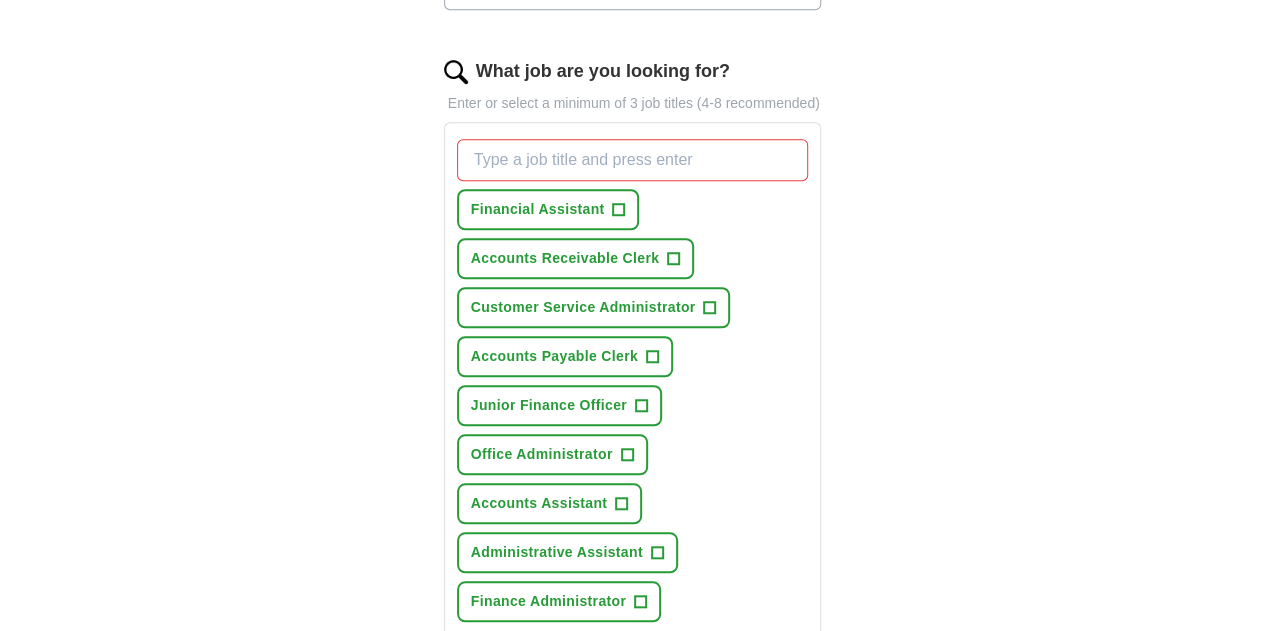 scroll, scrollTop: 598, scrollLeft: 0, axis: vertical 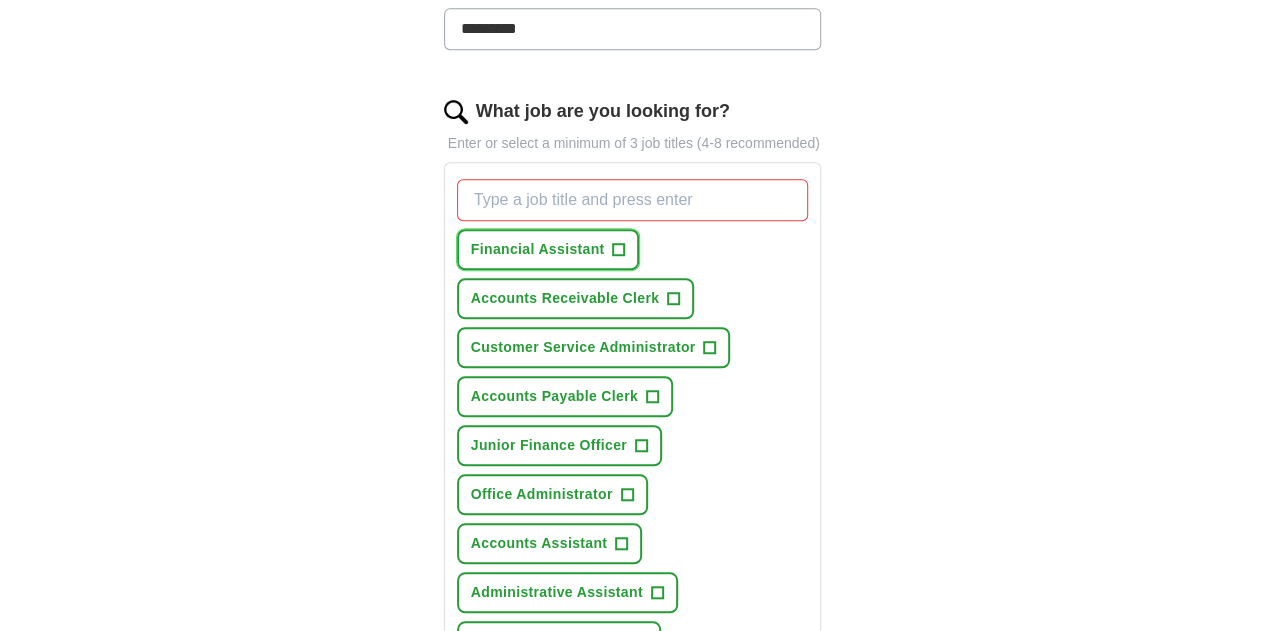 click on "+" at bounding box center [619, 250] 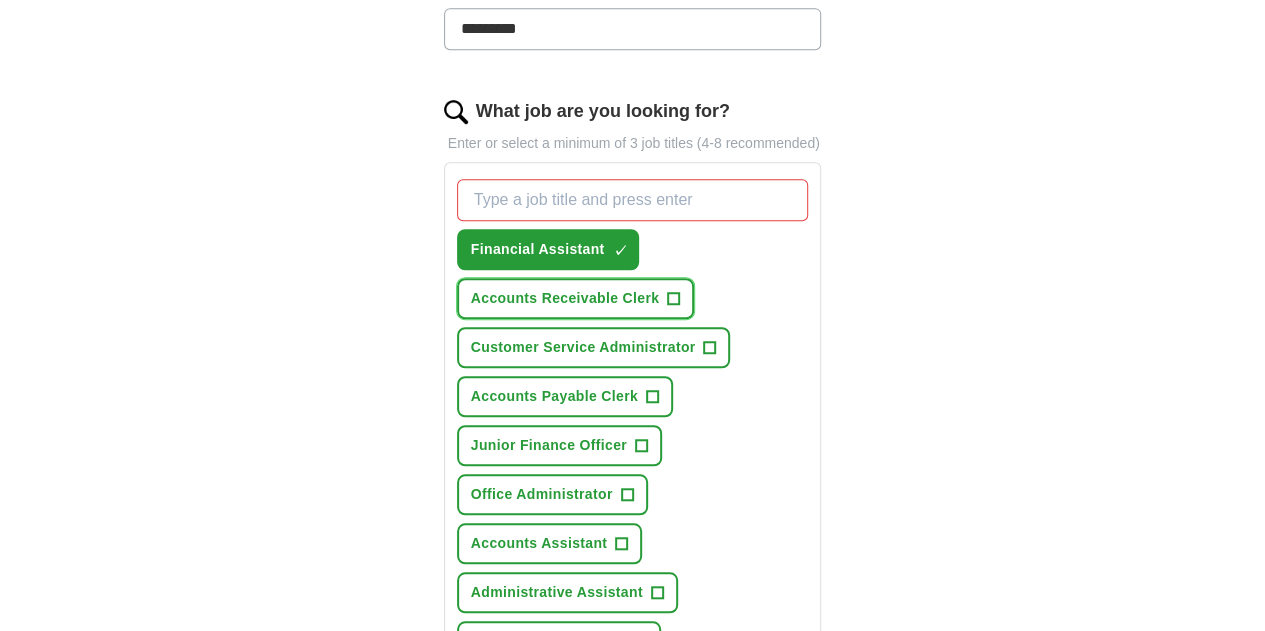 click on "+" at bounding box center [674, 299] 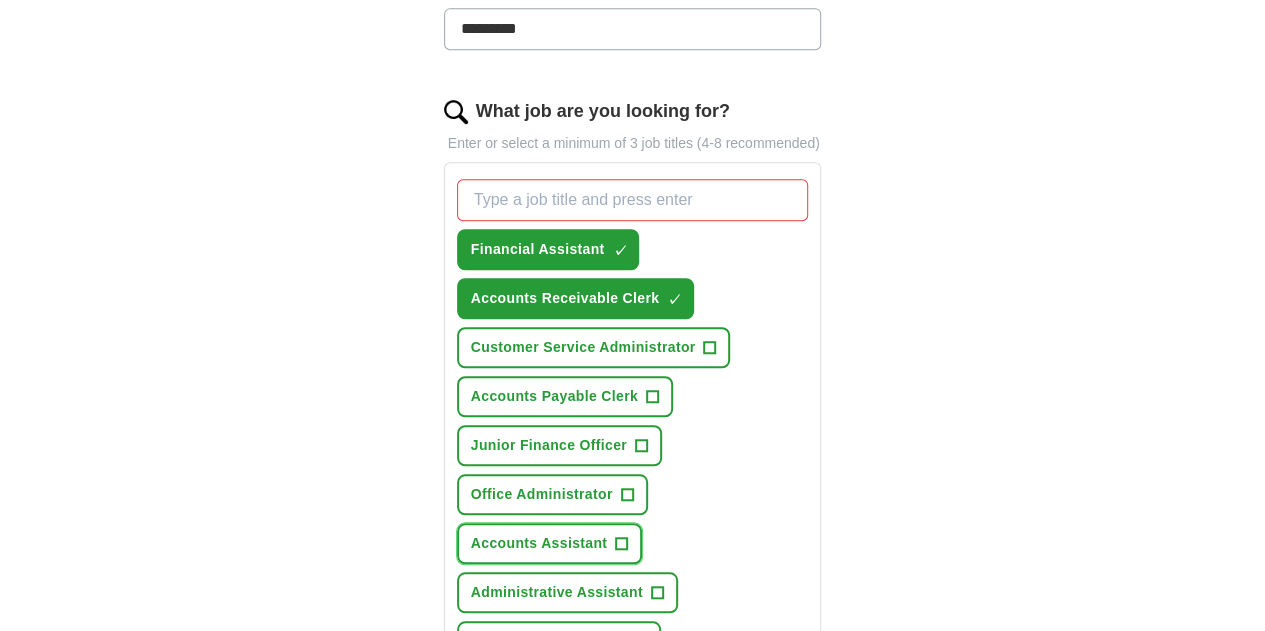 click on "+" at bounding box center [622, 544] 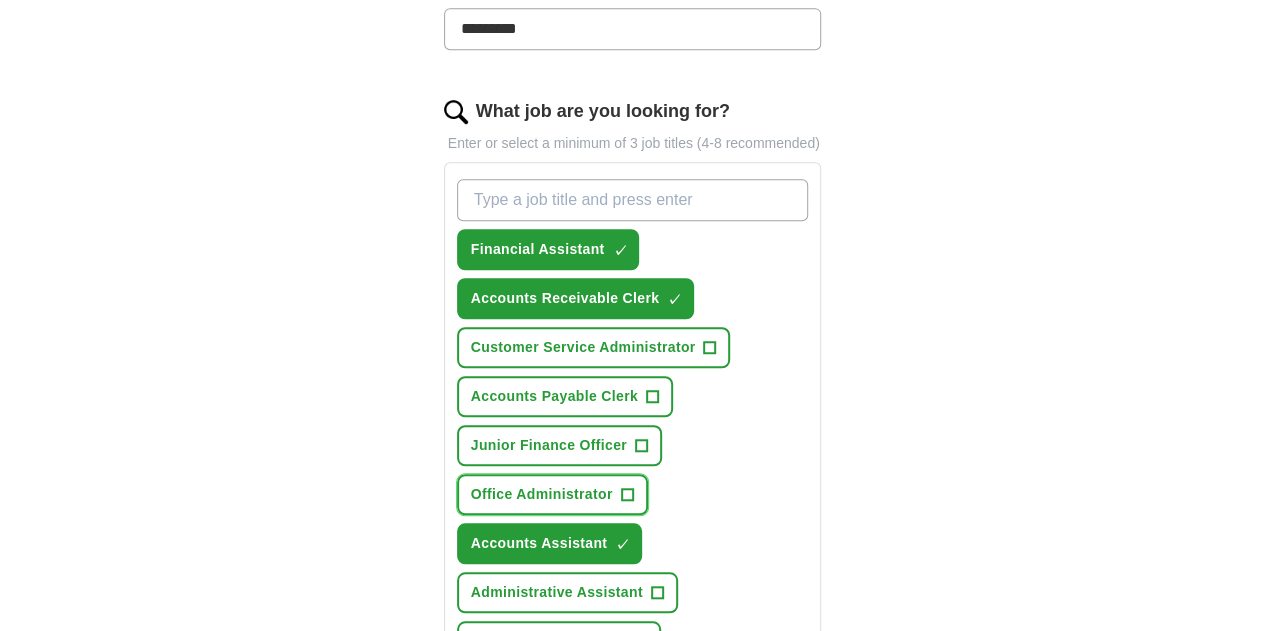 click on "+" at bounding box center [627, 495] 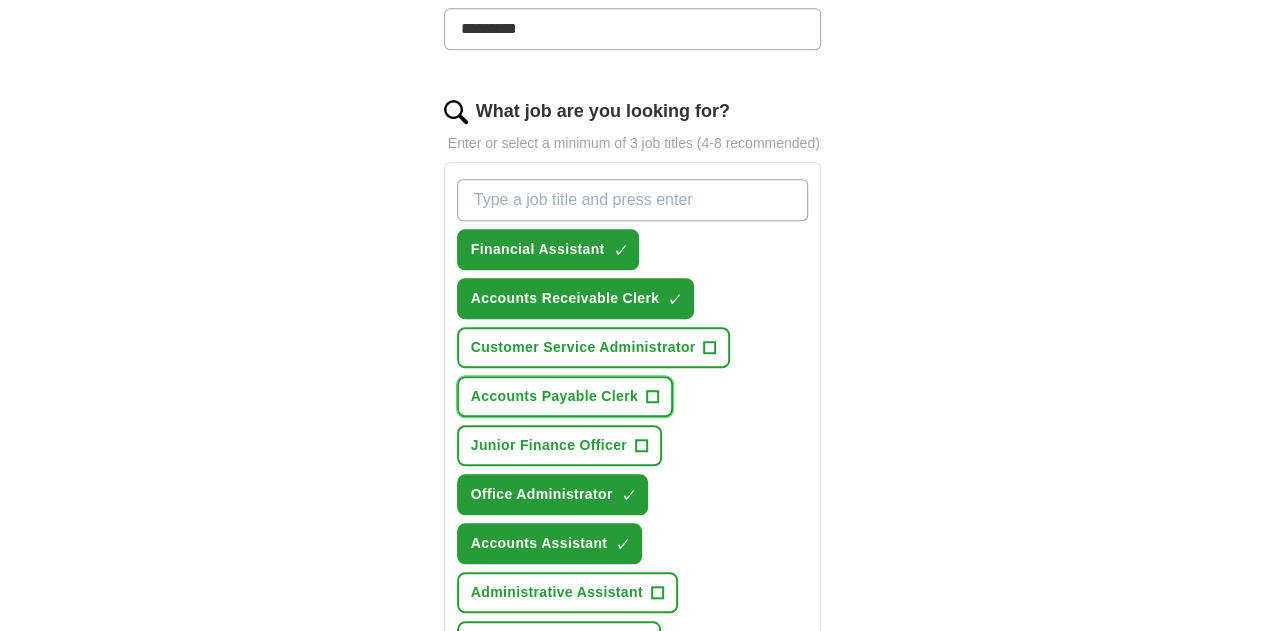 click on "Accounts Payable Clerk +" at bounding box center [565, 396] 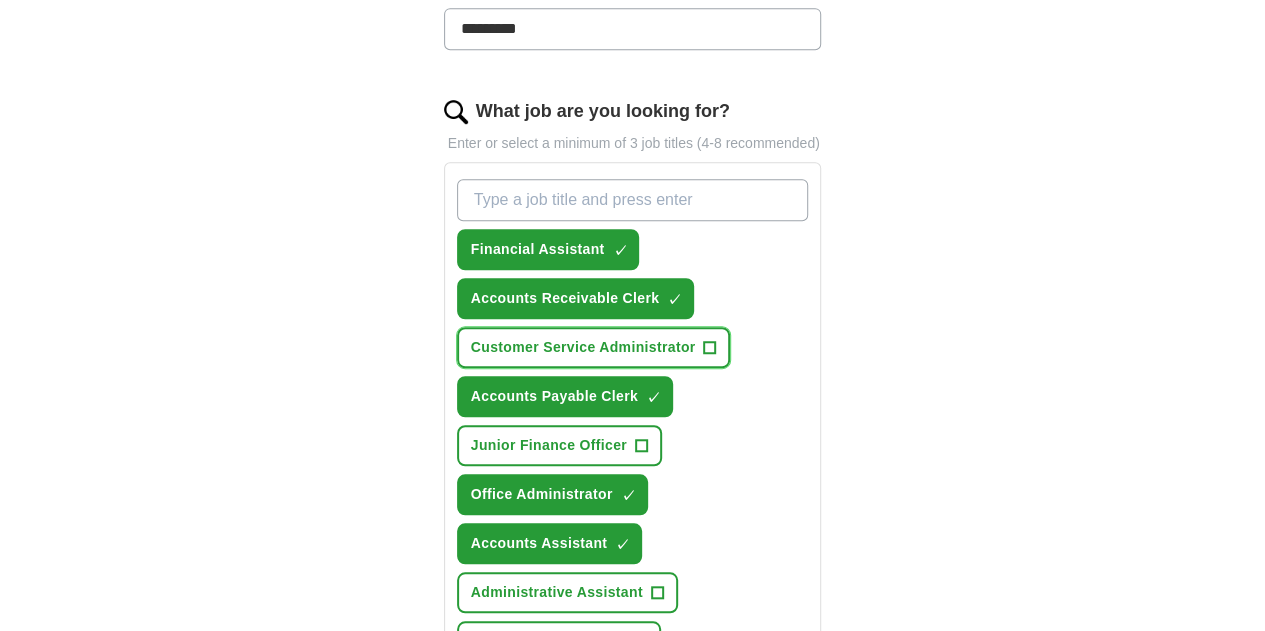 click on "+" at bounding box center (710, 348) 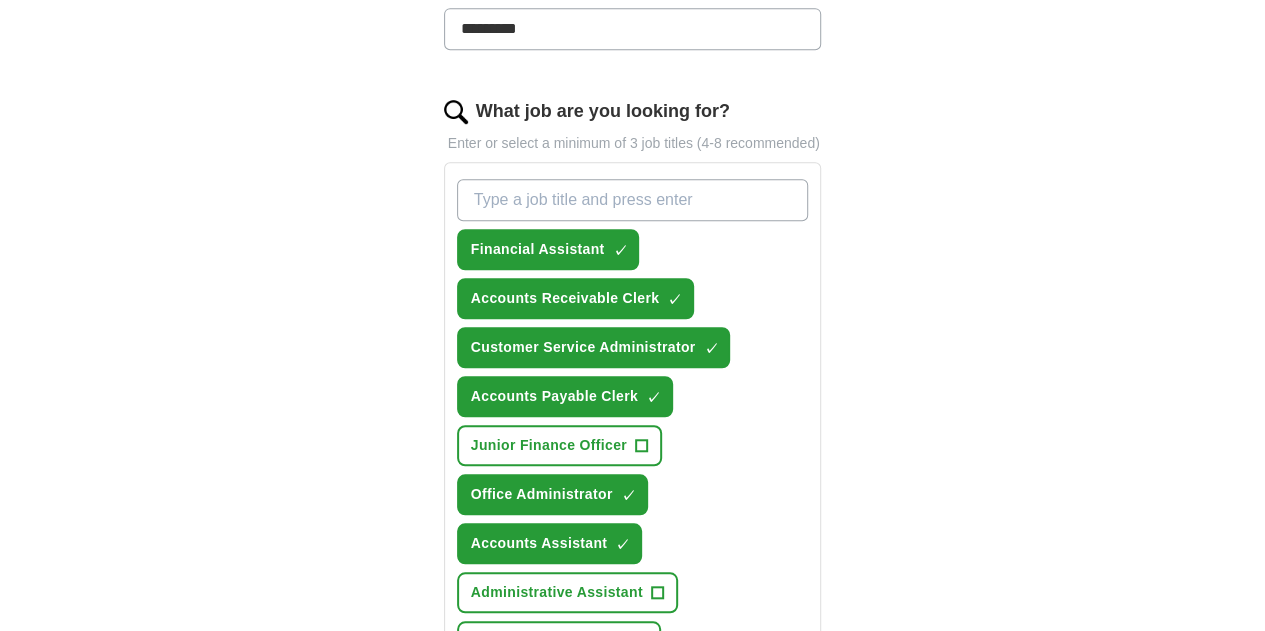 click on "Select all" at bounding box center (489, 686) 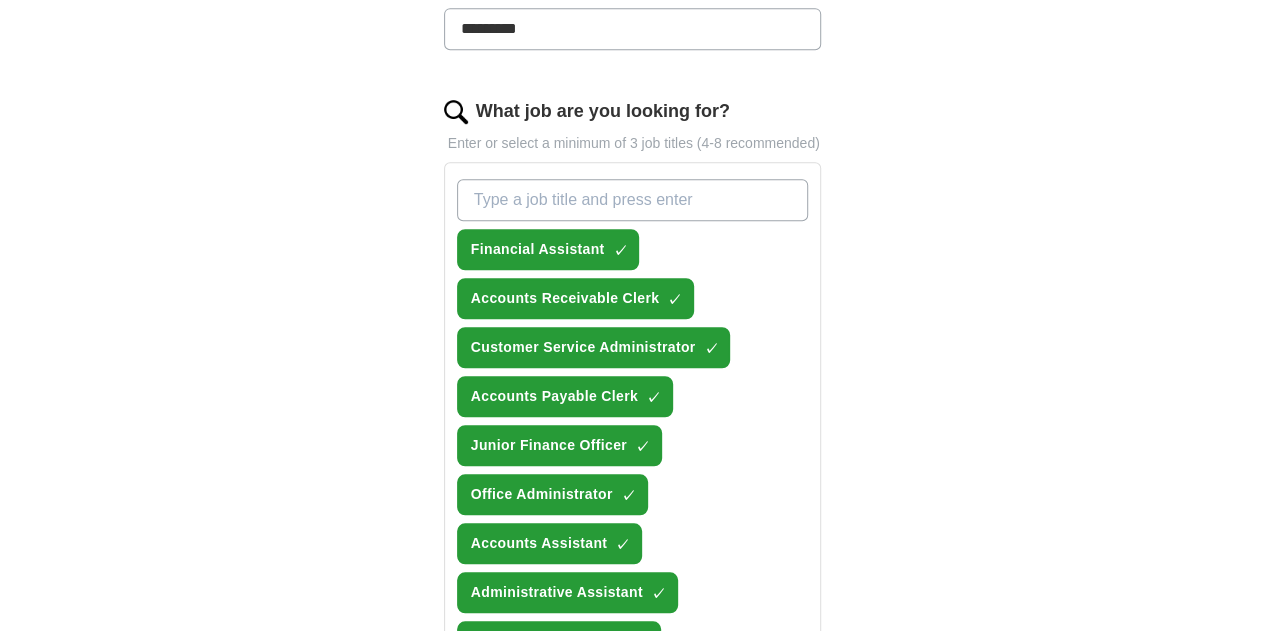 type 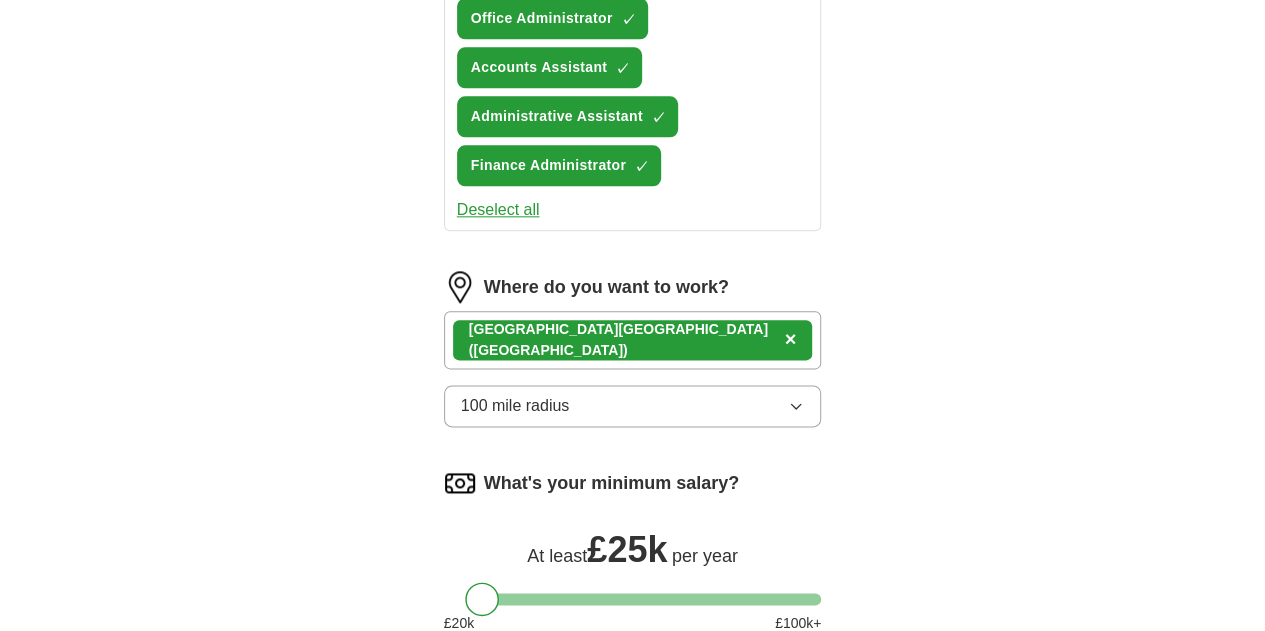 scroll, scrollTop: 1078, scrollLeft: 0, axis: vertical 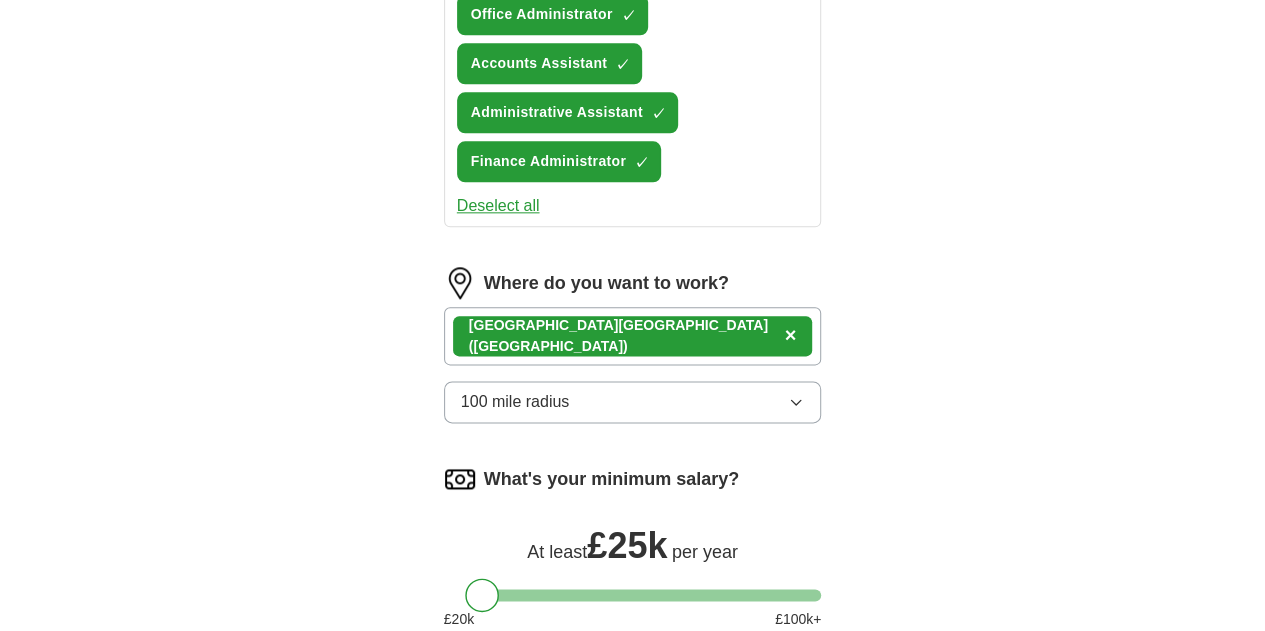 click on "Start applying for jobs" at bounding box center [633, 699] 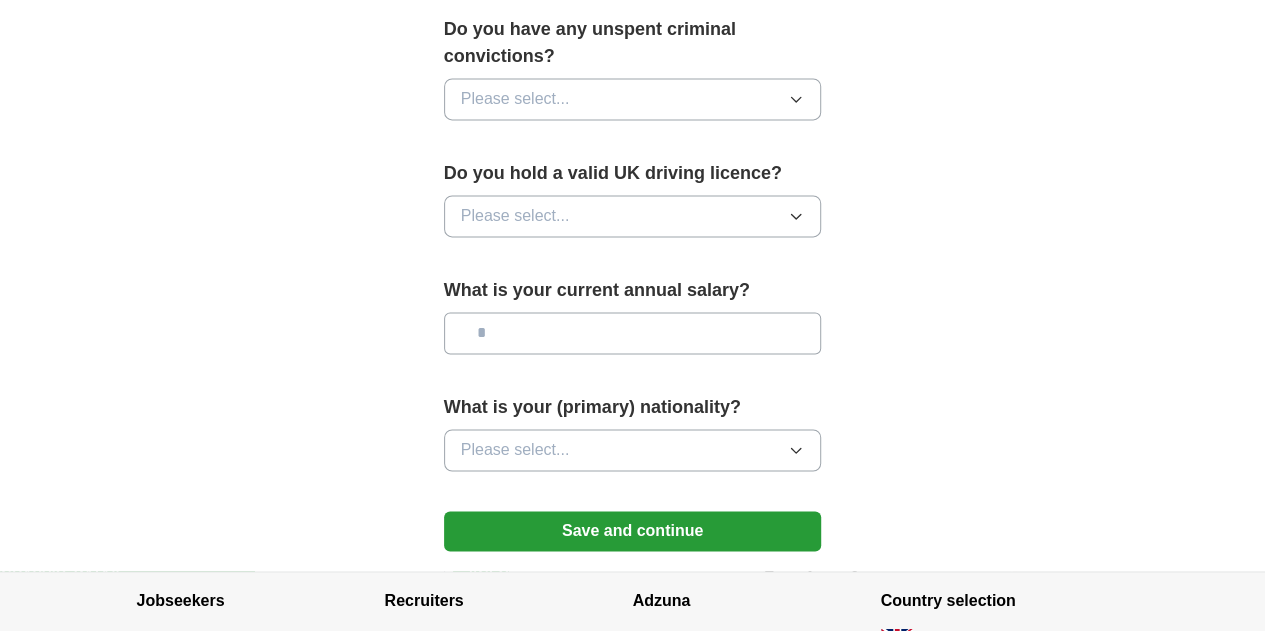 scroll, scrollTop: 1360, scrollLeft: 0, axis: vertical 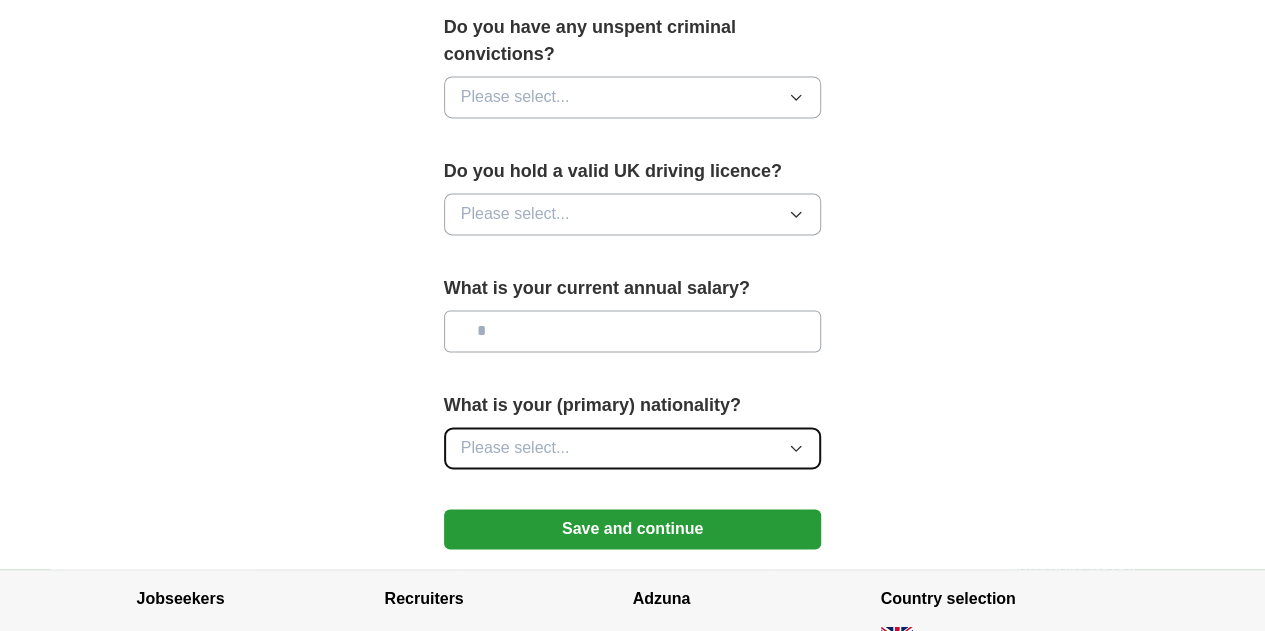 click on "Please select..." at bounding box center [633, 448] 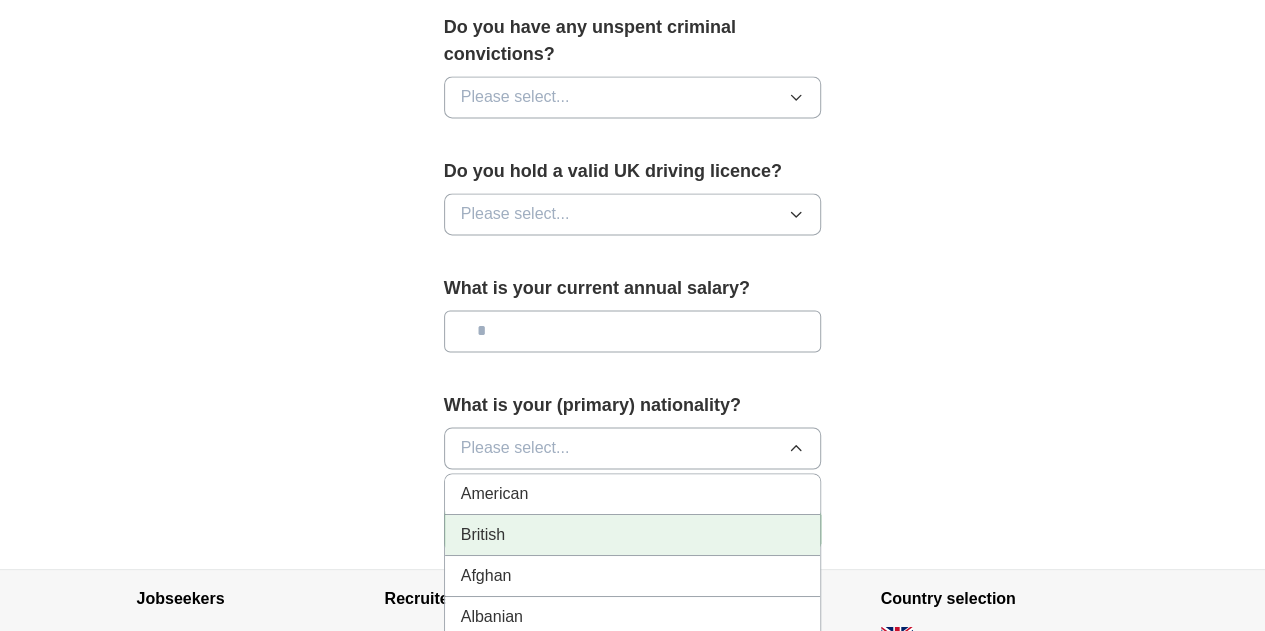 click on "British" at bounding box center (633, 535) 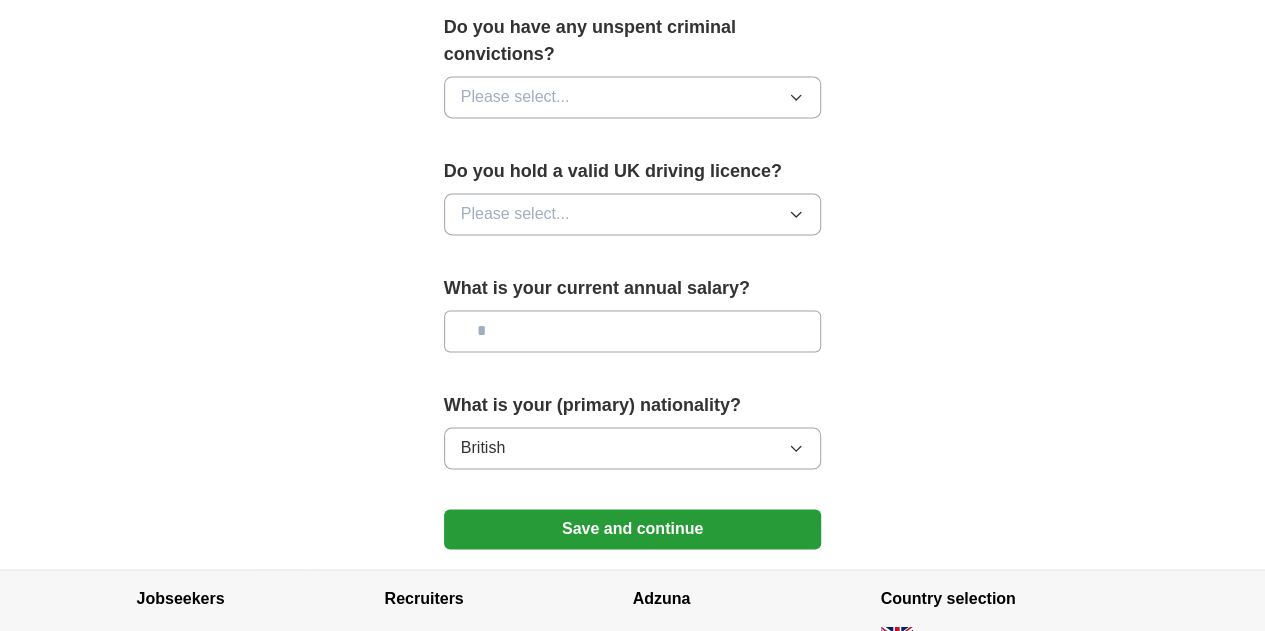 click at bounding box center (633, 331) 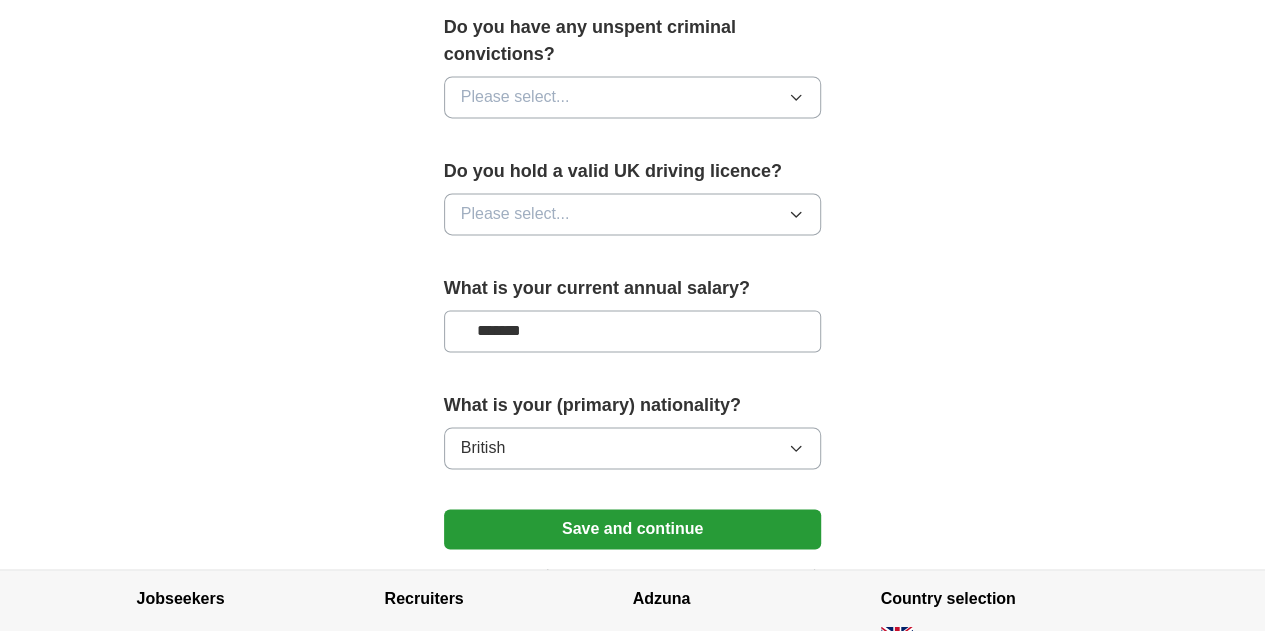 type on "*******" 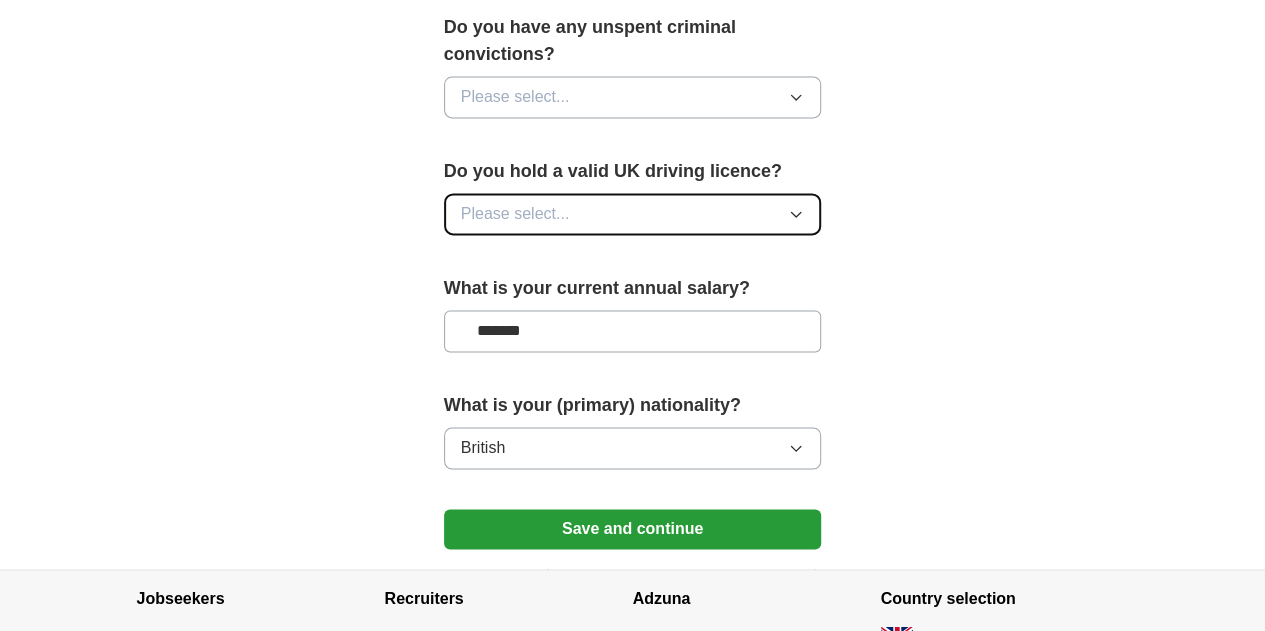 click on "Please select..." at bounding box center [633, 214] 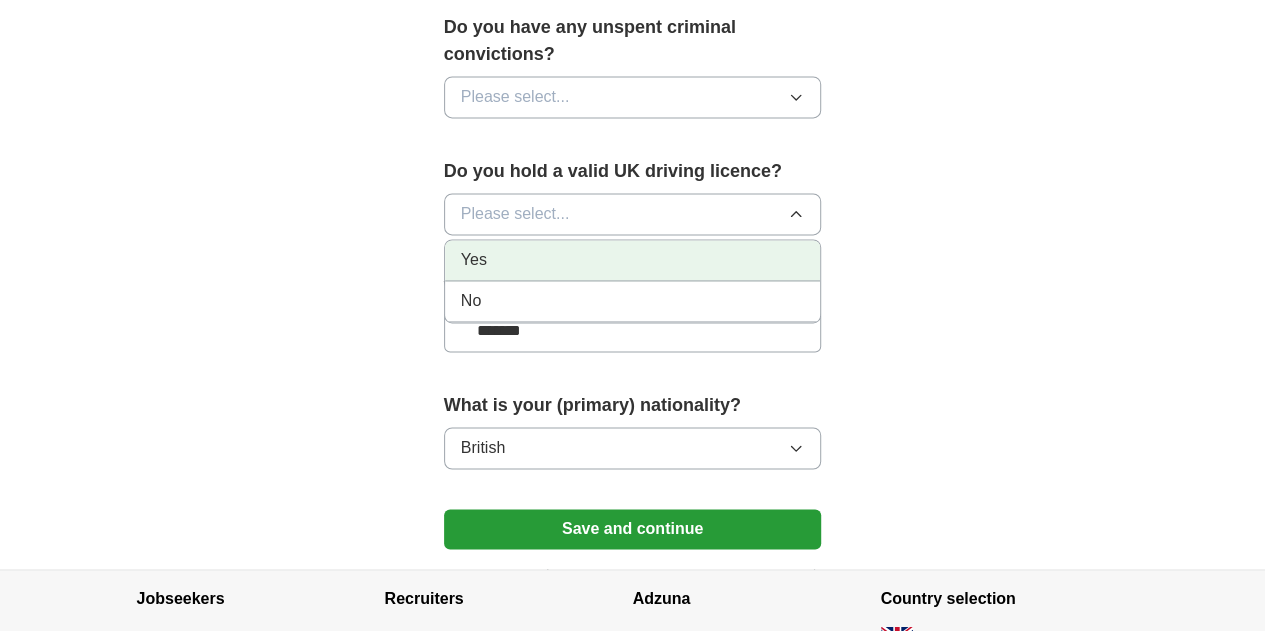 click on "Yes" at bounding box center [633, 260] 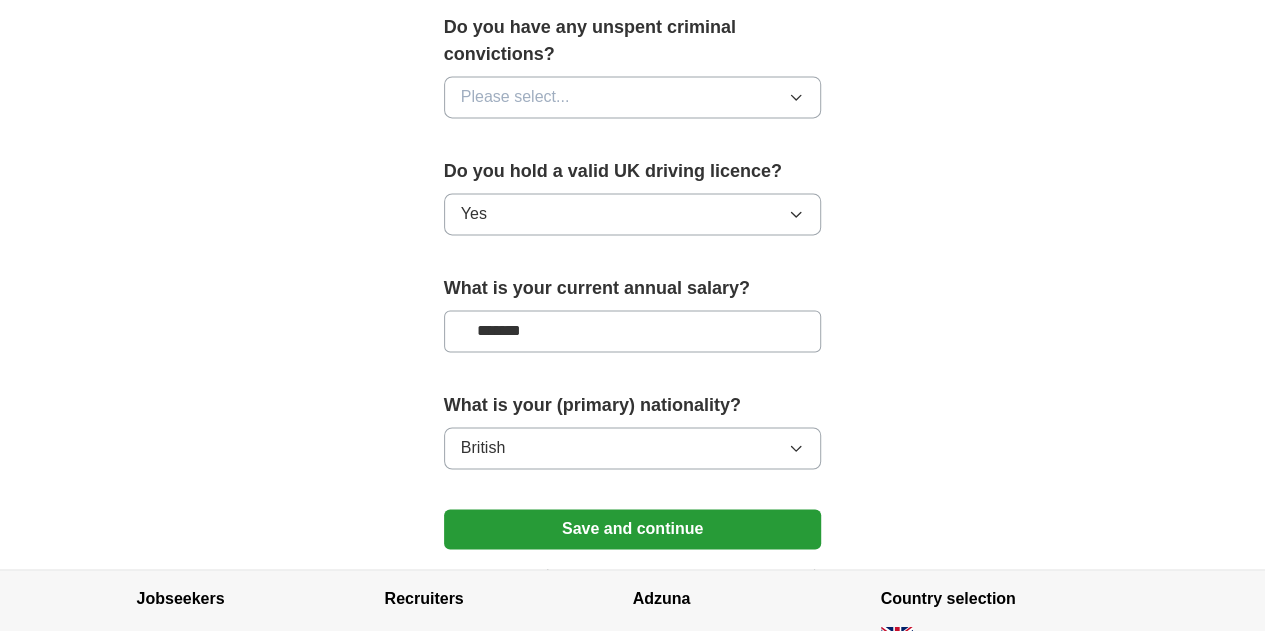 click on "**********" at bounding box center [633, -365] 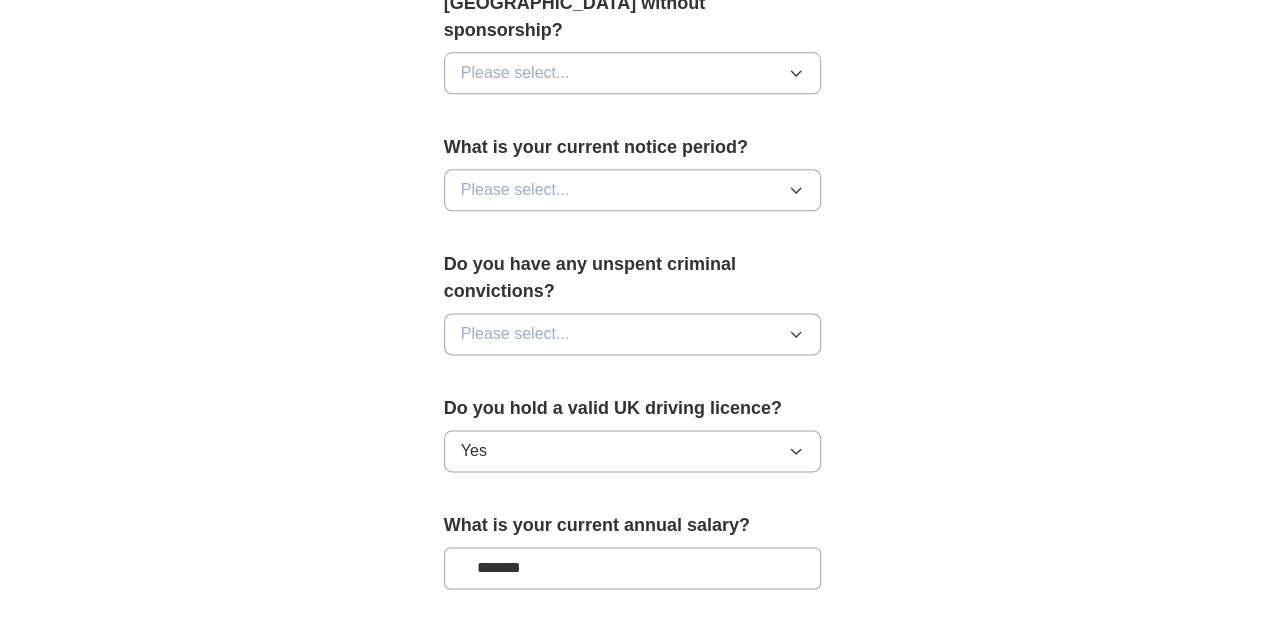 scroll, scrollTop: 1080, scrollLeft: 0, axis: vertical 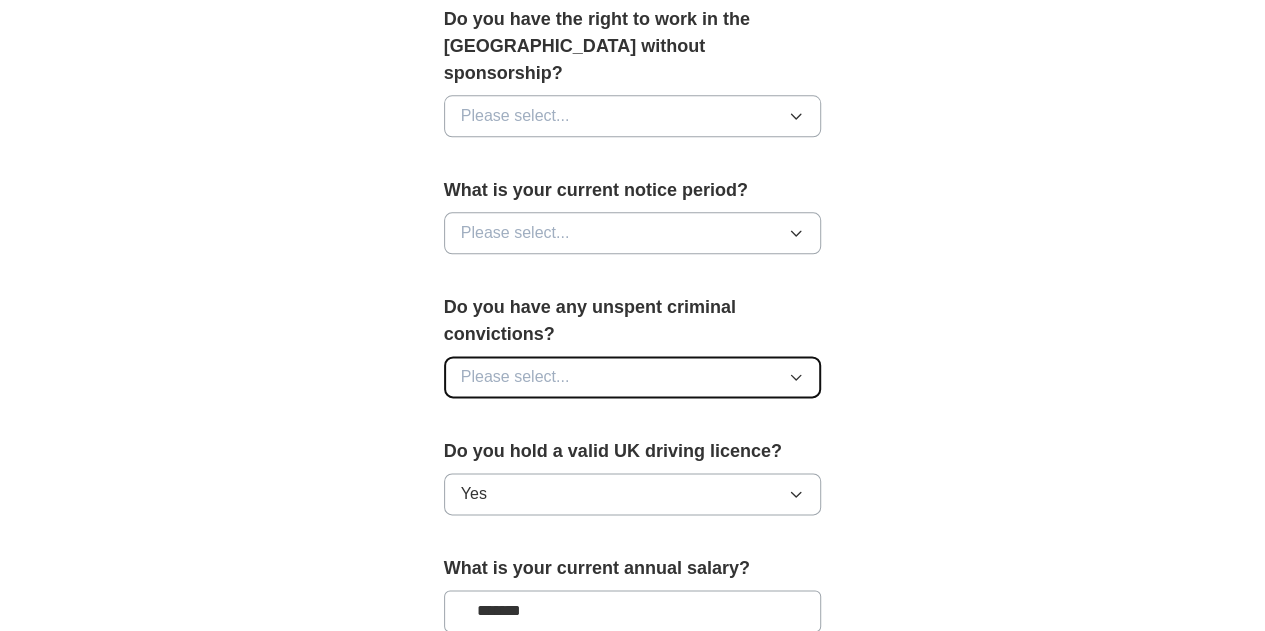 click on "Please select..." at bounding box center (633, 377) 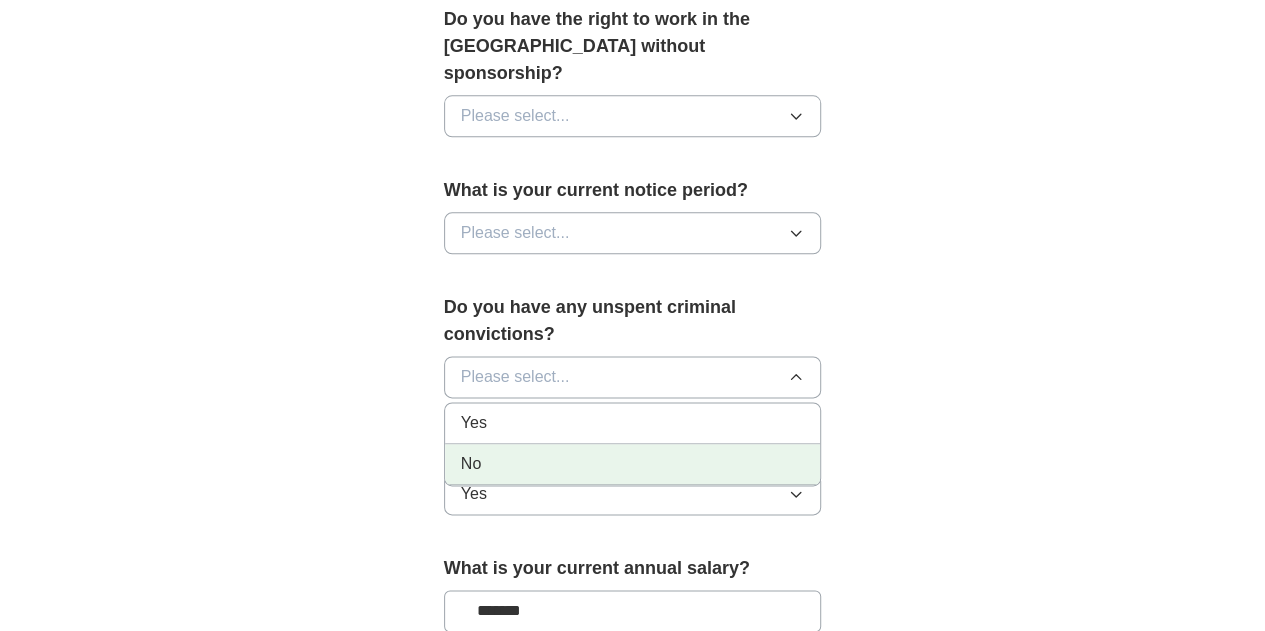 click on "No" at bounding box center [633, 464] 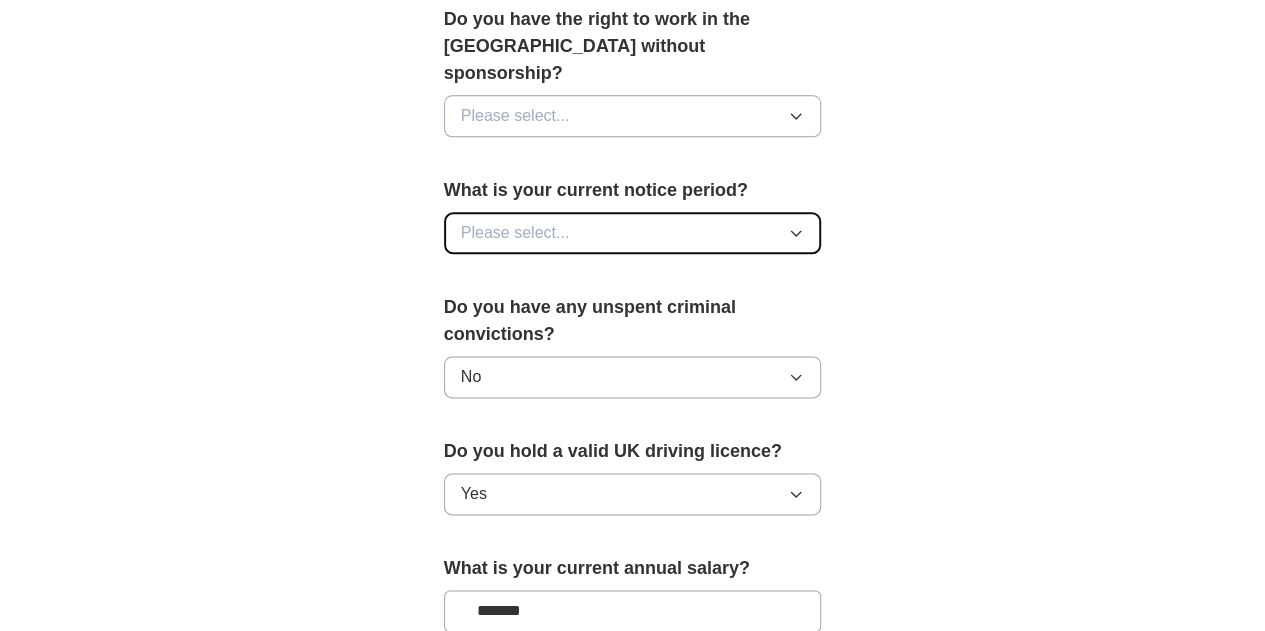 click on "Please select..." at bounding box center (633, 233) 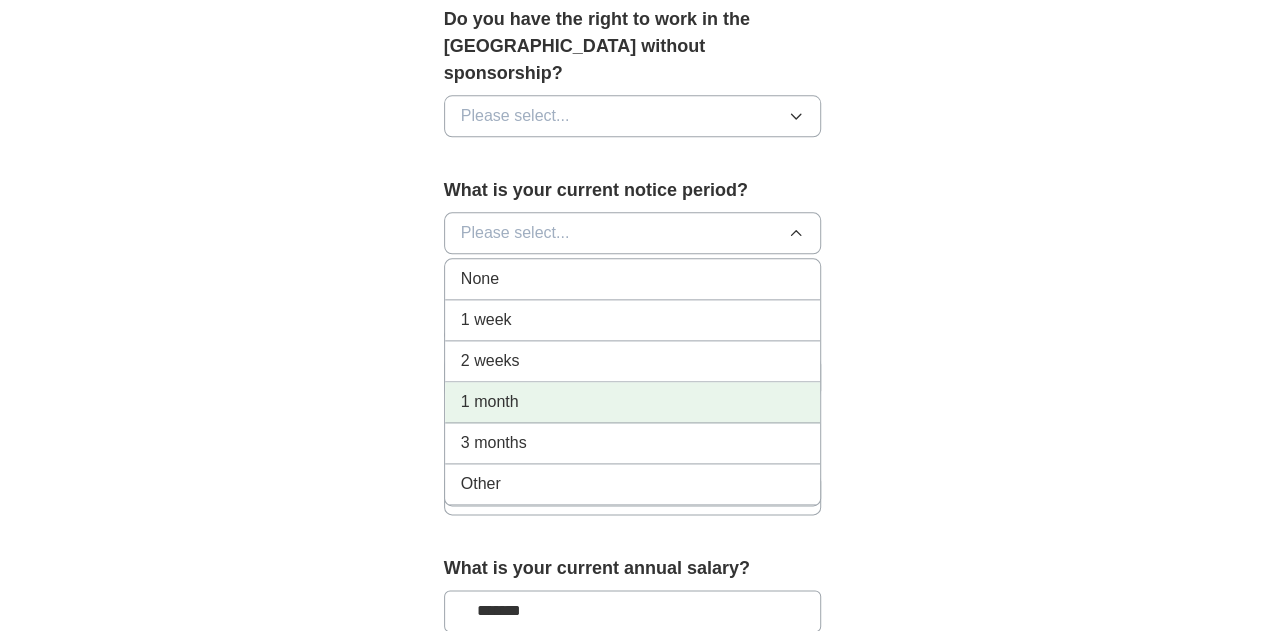 click on "1 month" at bounding box center (633, 402) 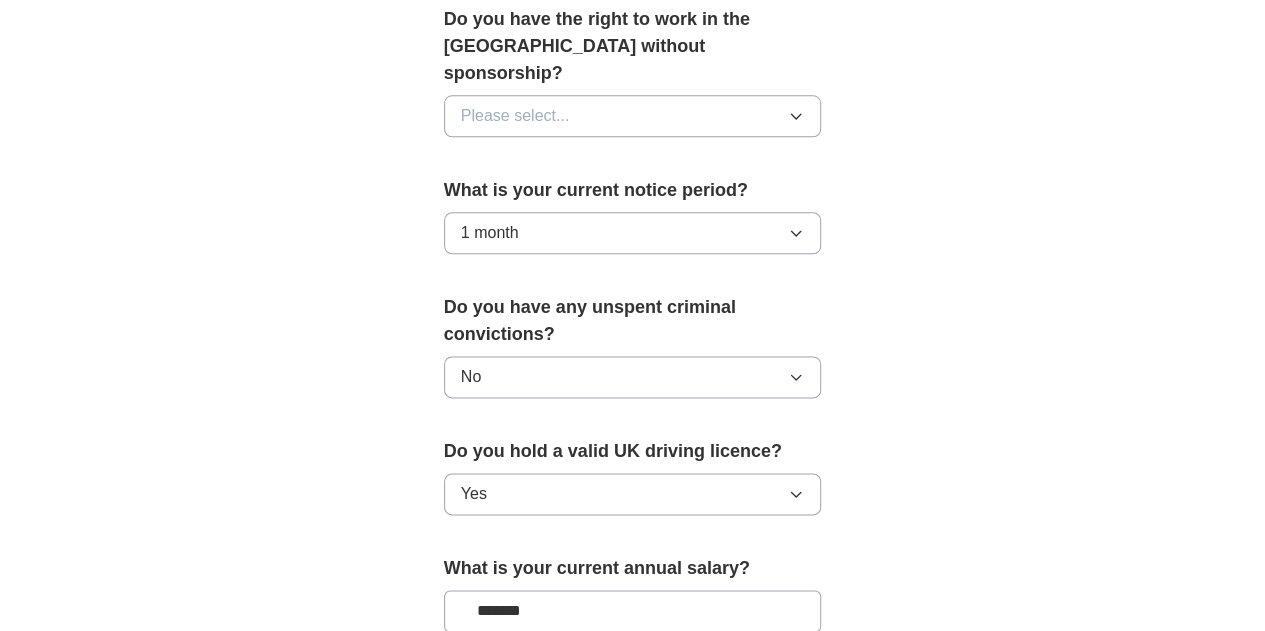 click on "**********" at bounding box center [633, -29] 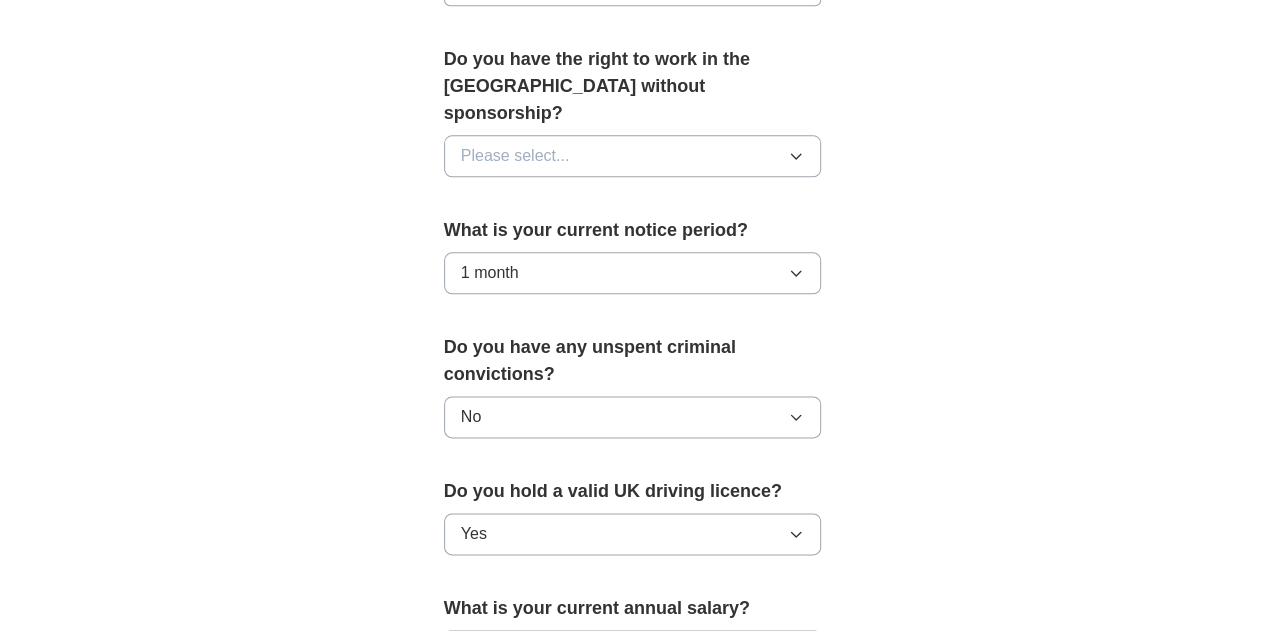scroll, scrollTop: 960, scrollLeft: 0, axis: vertical 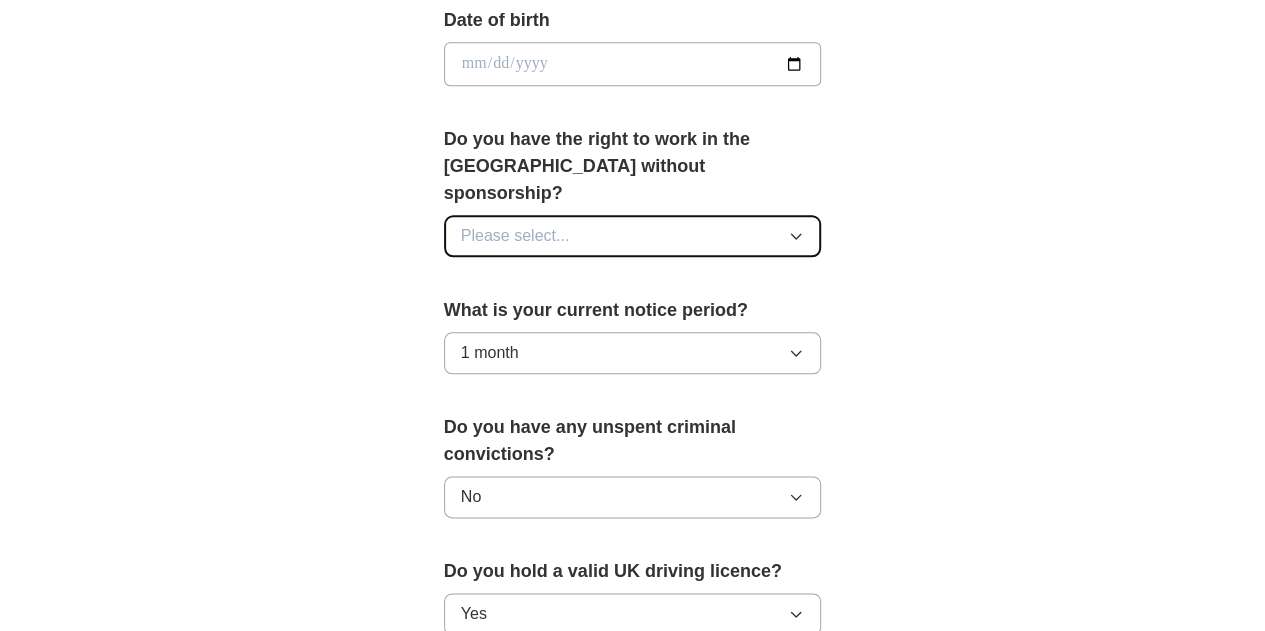 click on "Please select..." at bounding box center [633, 236] 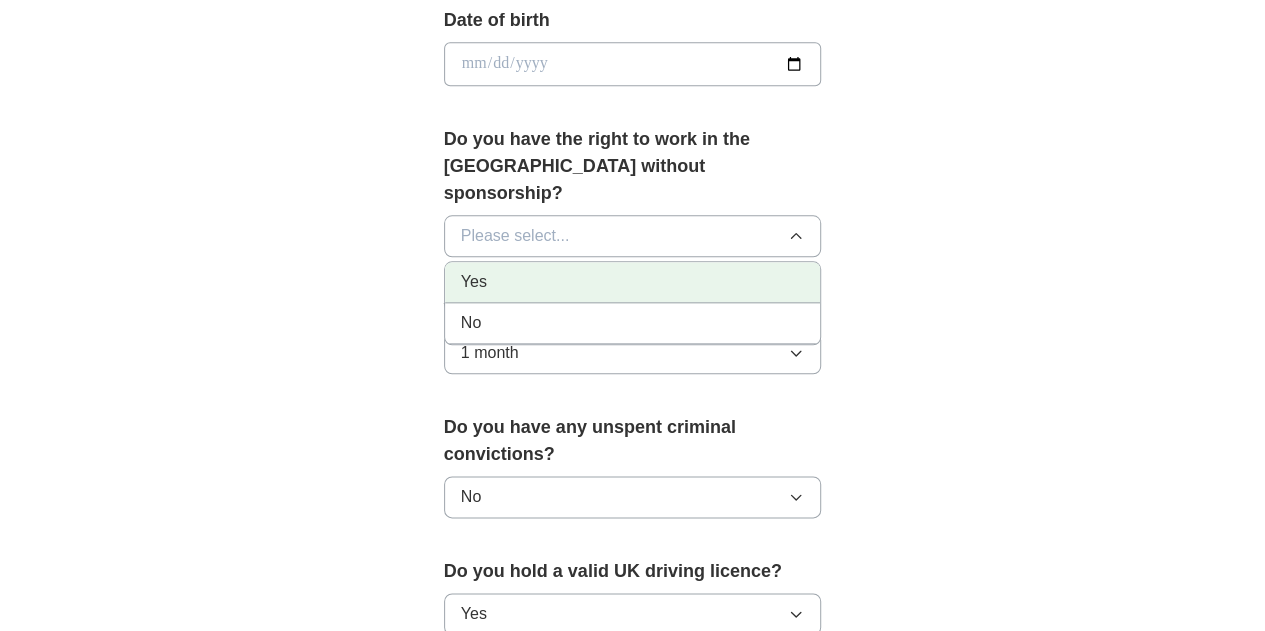 click on "Yes" at bounding box center (633, 282) 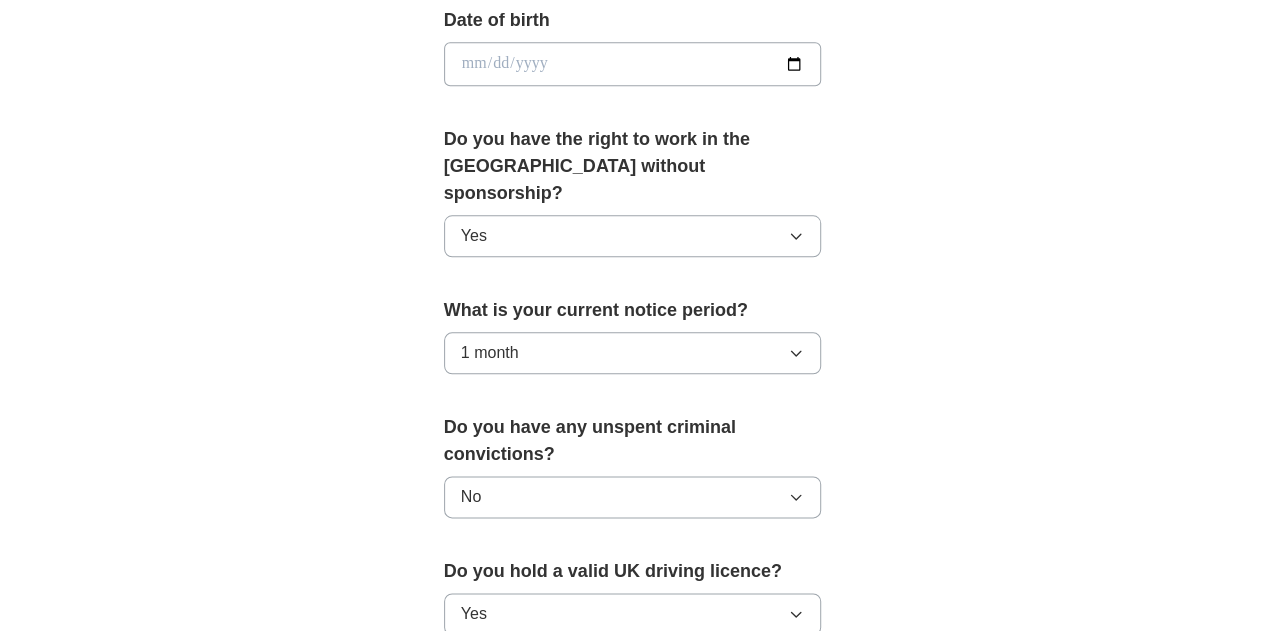 click on "**********" at bounding box center [633, 35] 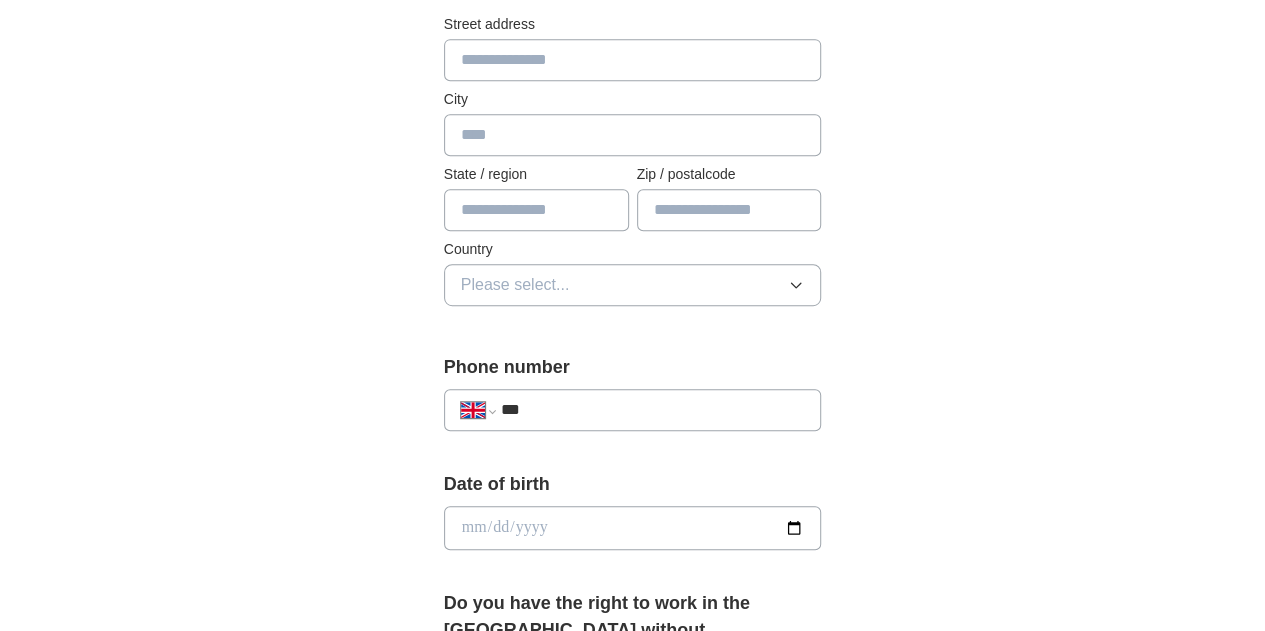 scroll, scrollTop: 520, scrollLeft: 0, axis: vertical 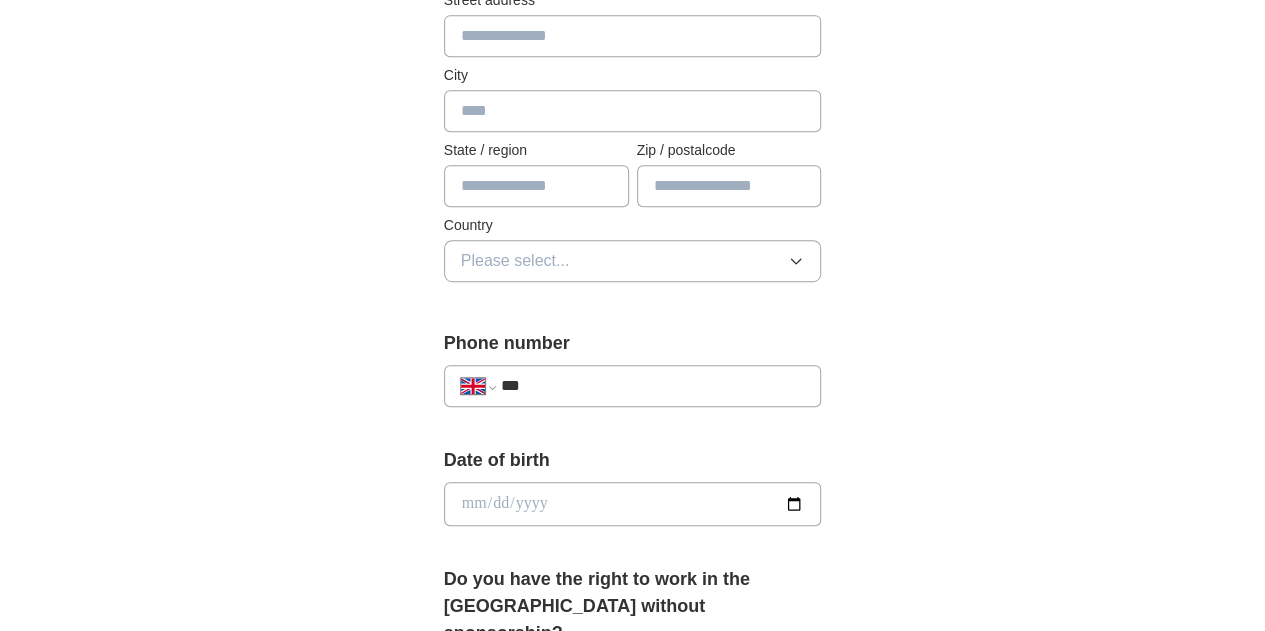 click on "***" at bounding box center (653, 386) 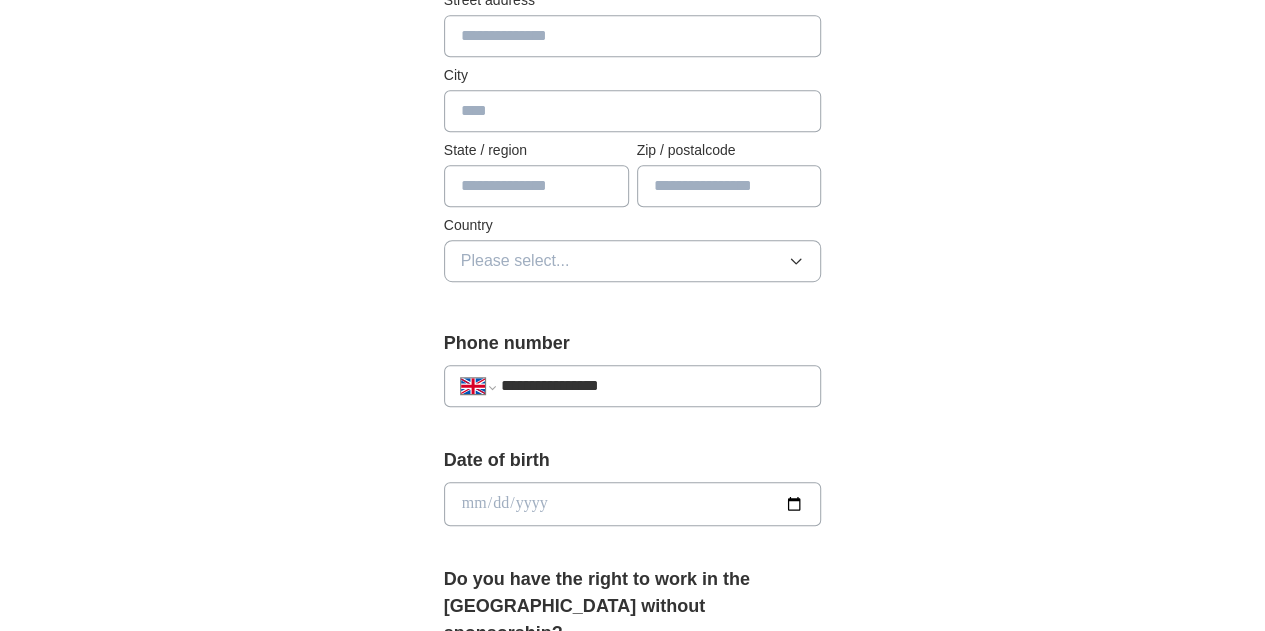 type on "**********" 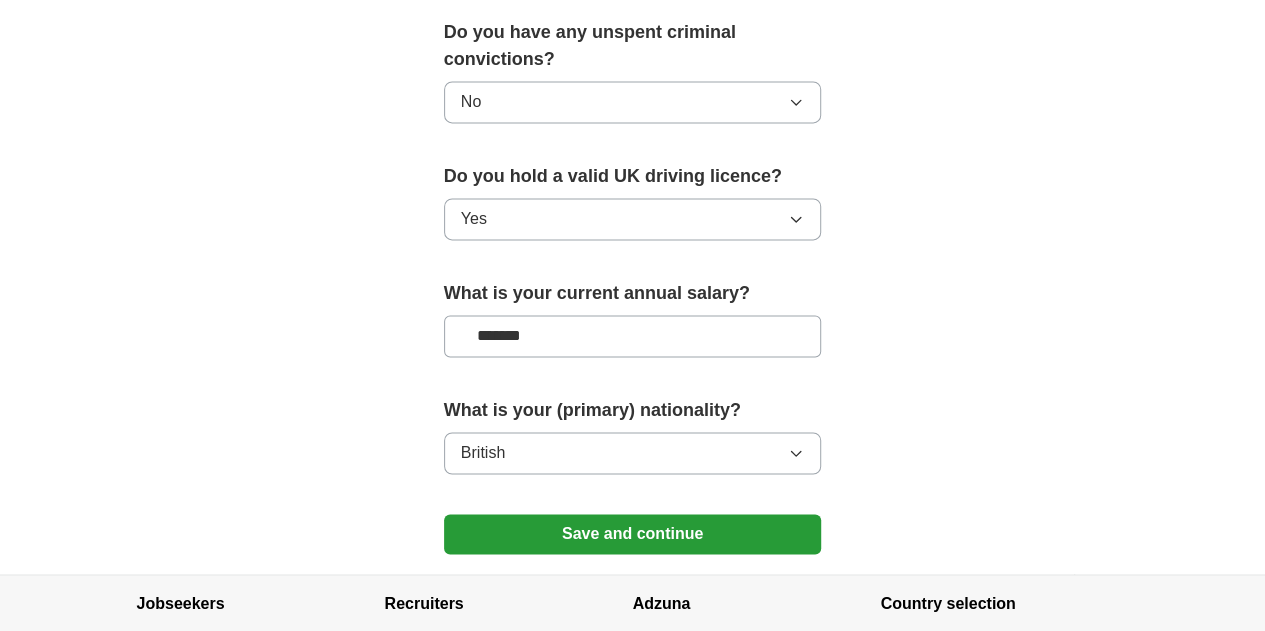 scroll, scrollTop: 1437, scrollLeft: 0, axis: vertical 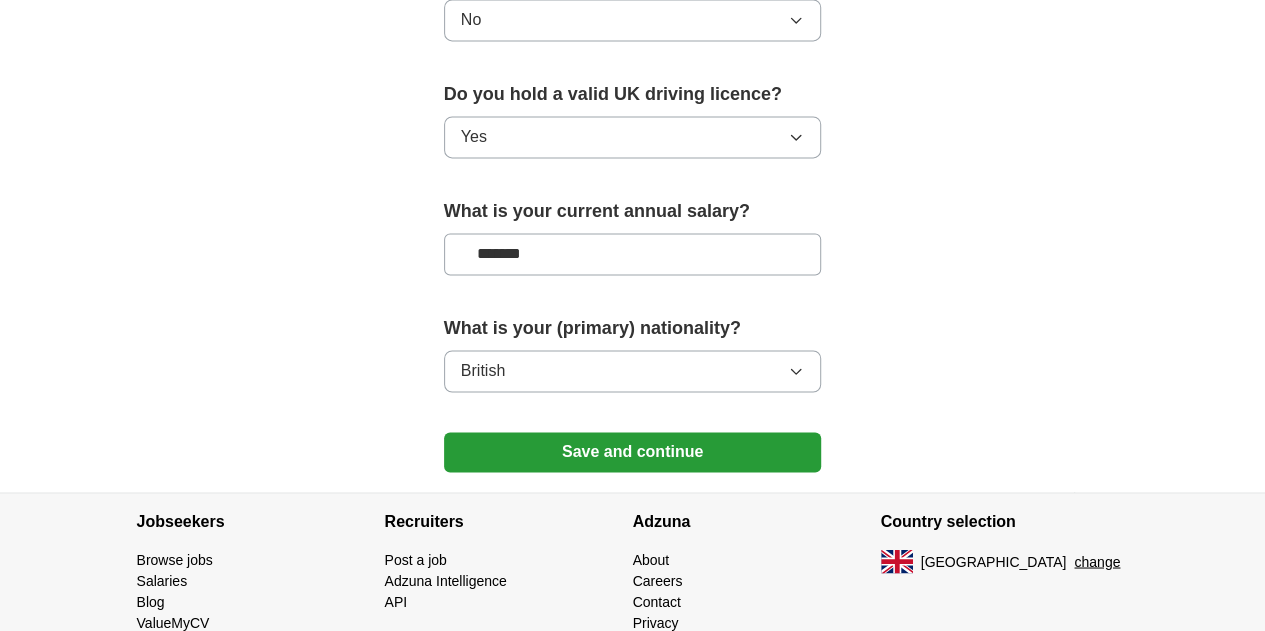 click on "**********" at bounding box center [633, -386] 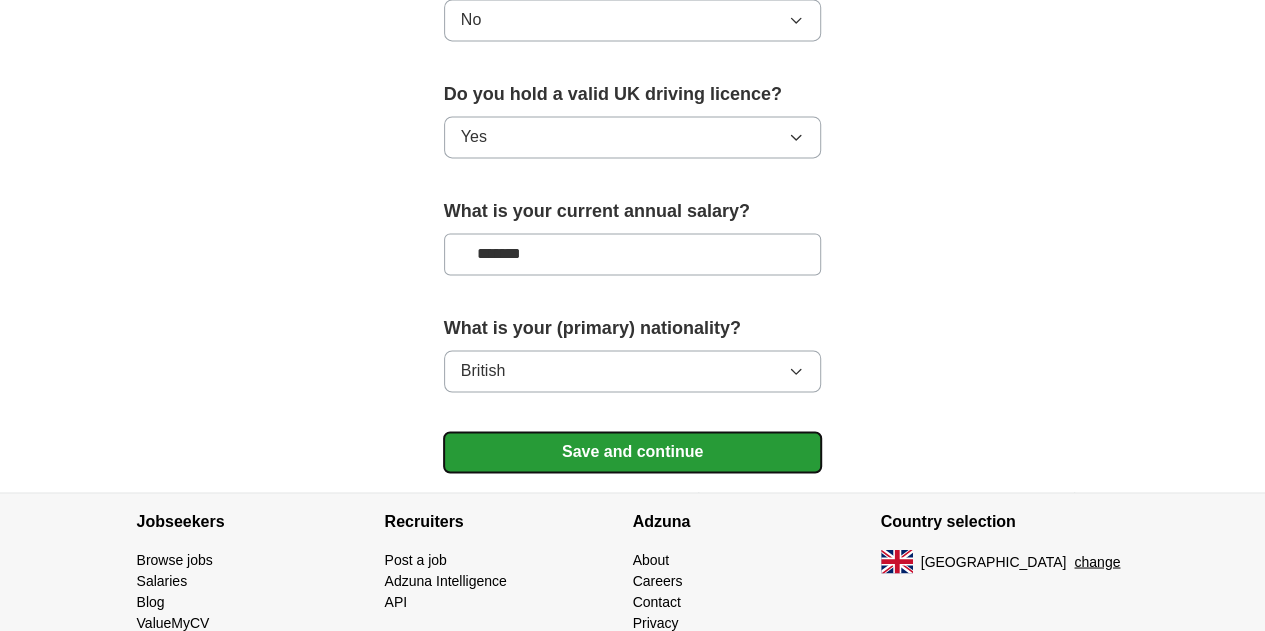 click on "Save and continue" at bounding box center (633, 452) 